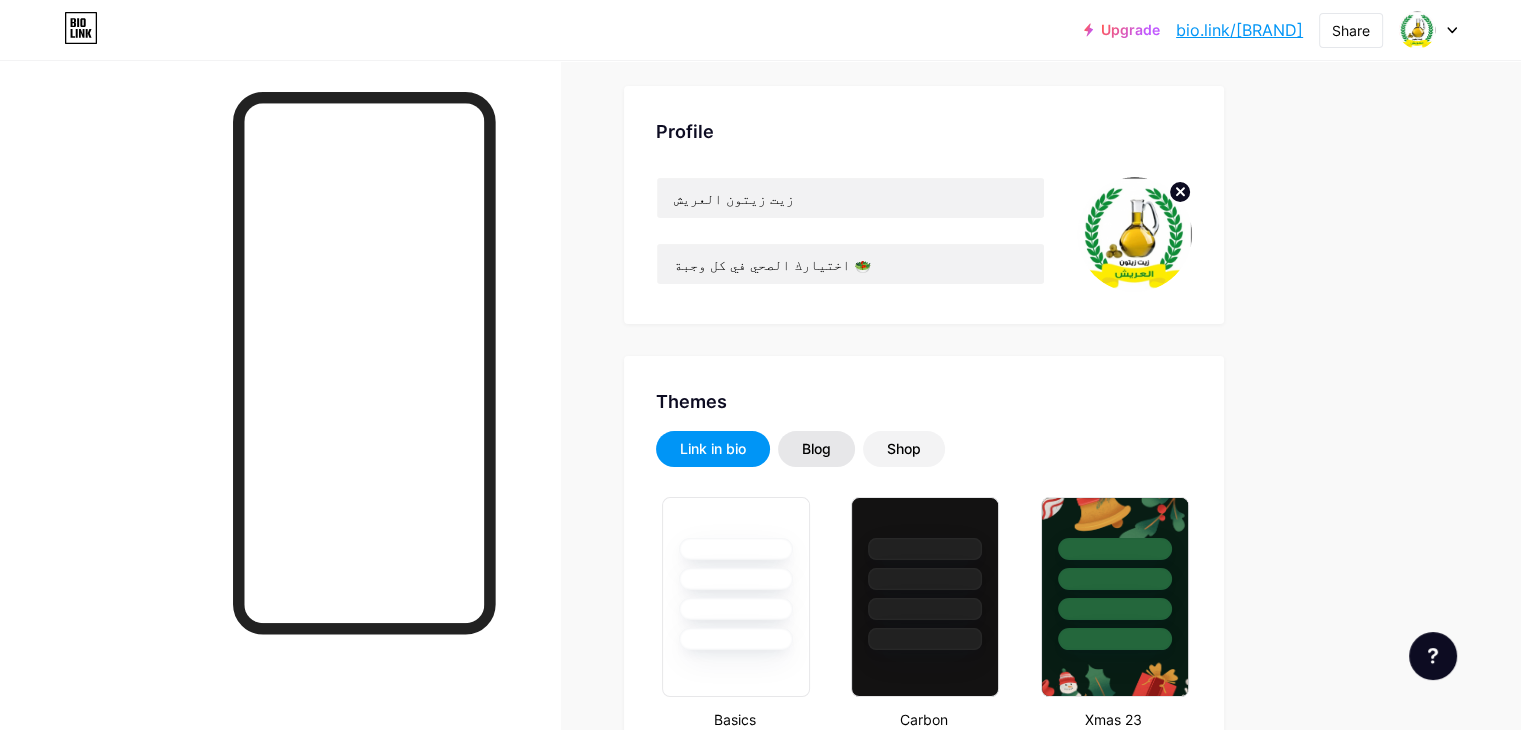 scroll, scrollTop: 0, scrollLeft: 0, axis: both 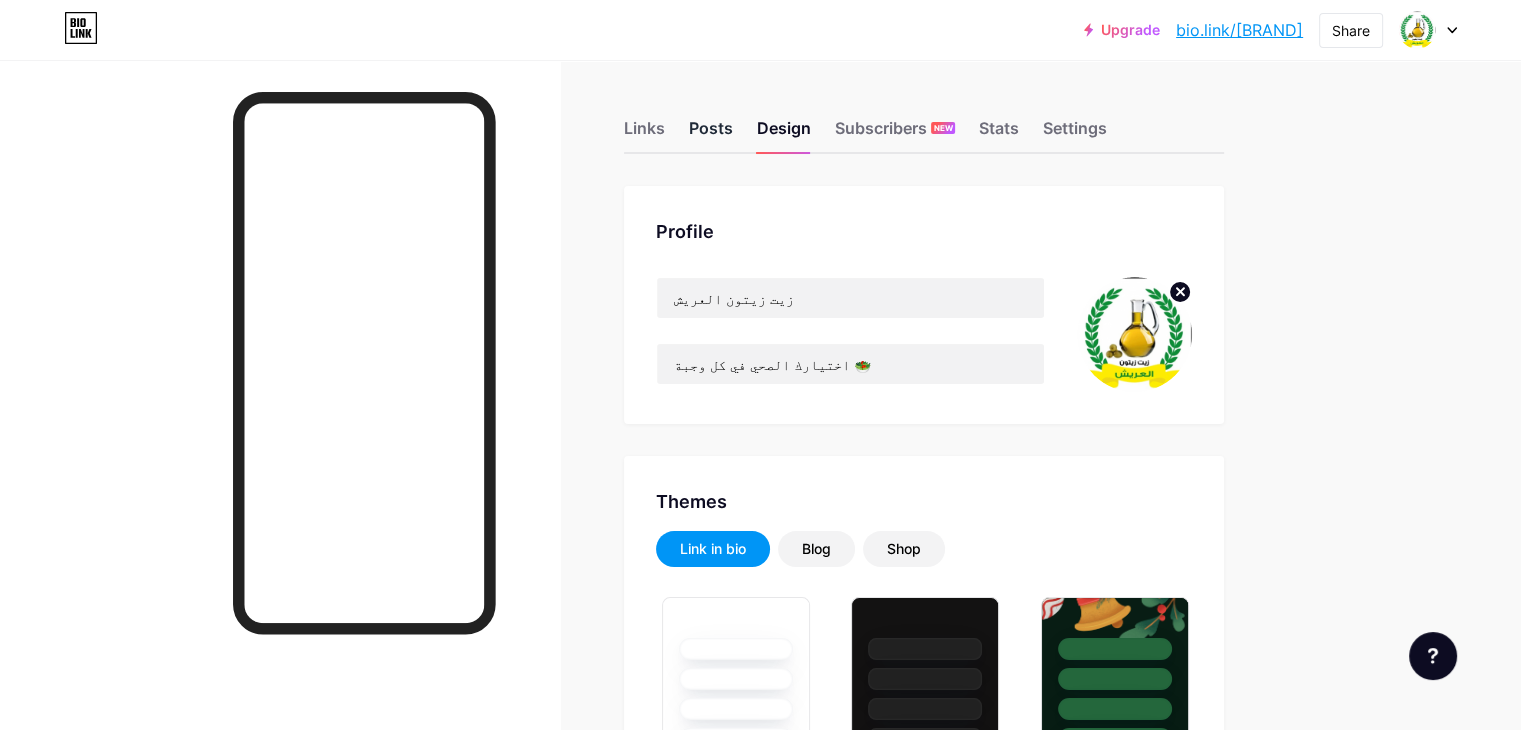 click on "Posts" at bounding box center (711, 134) 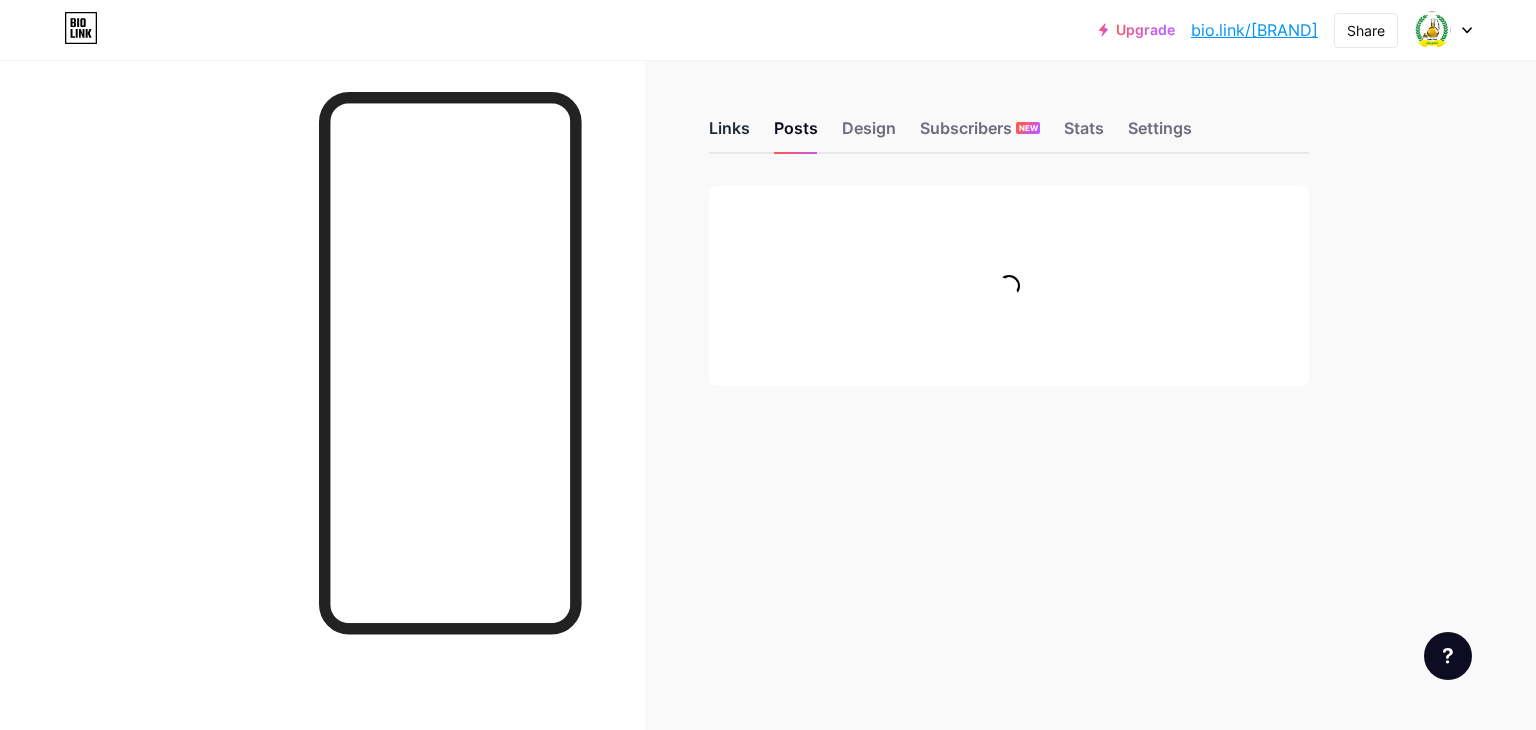 click on "Links" at bounding box center (729, 134) 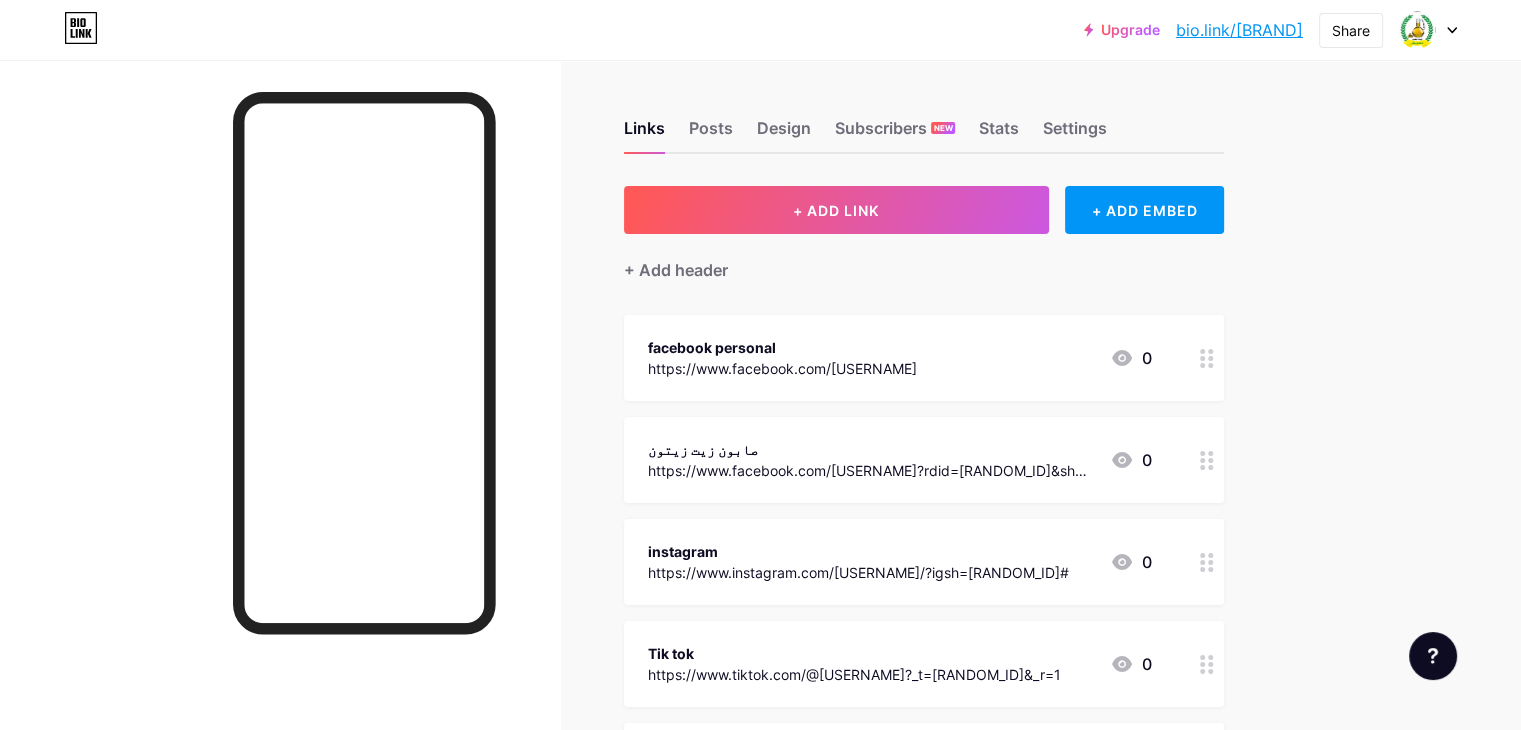 click at bounding box center [1207, 358] 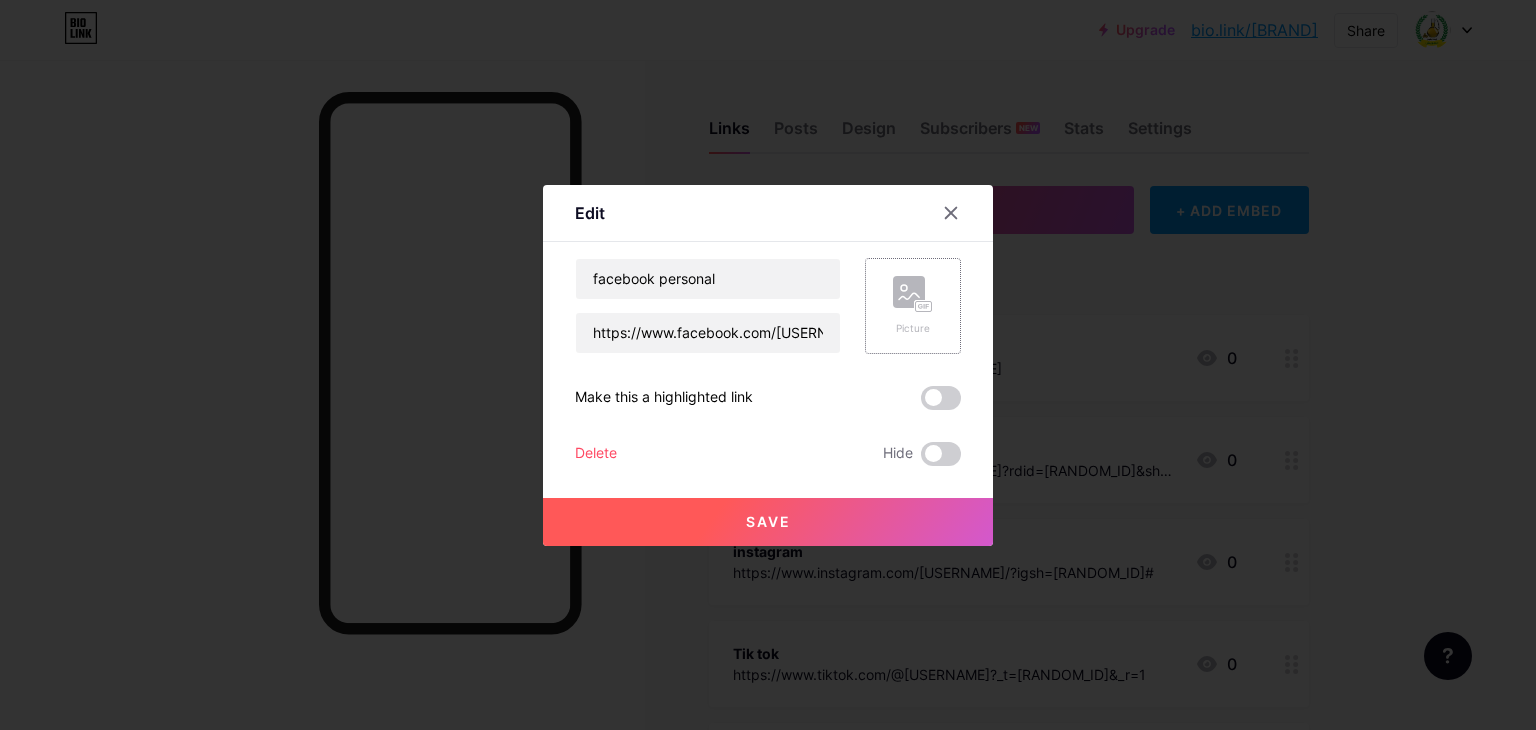 click 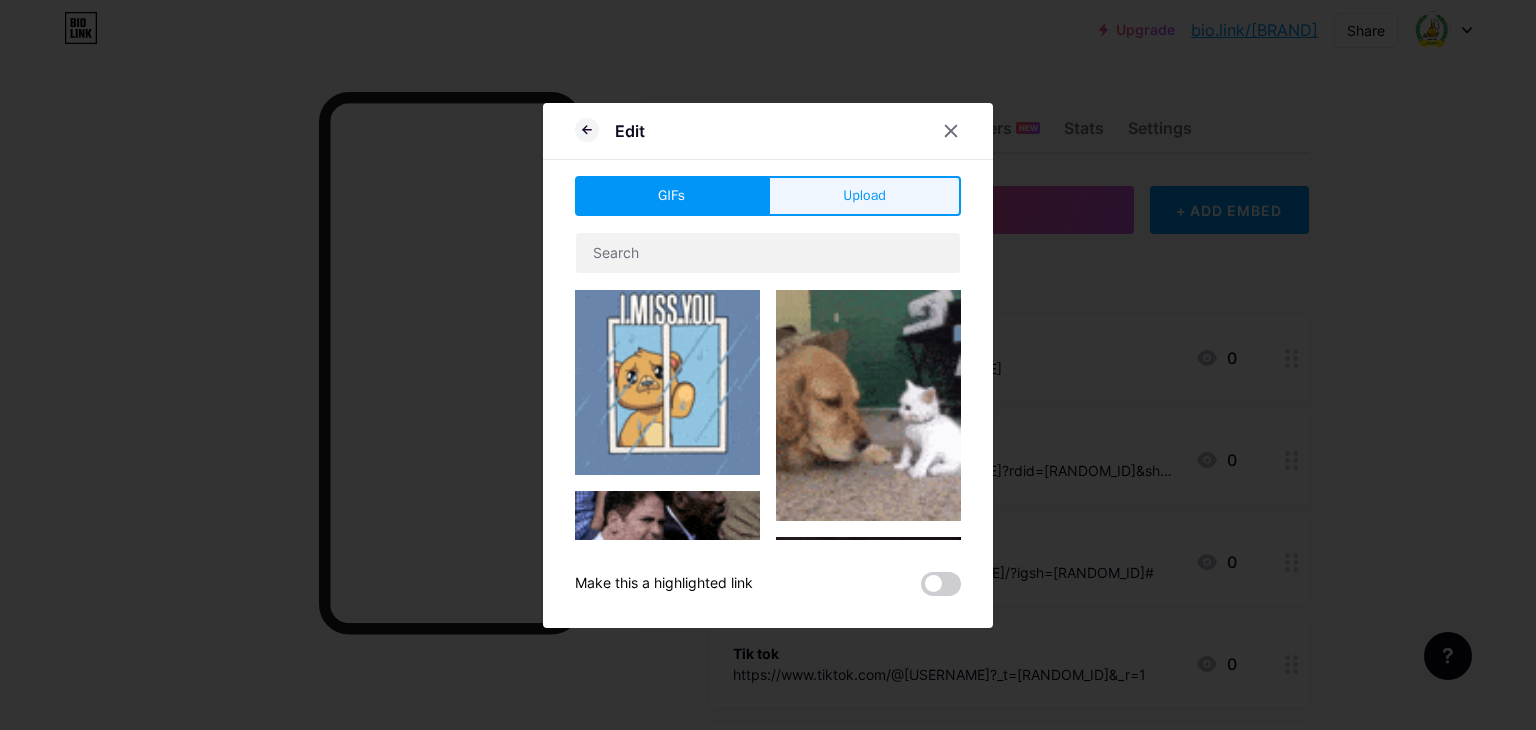click on "Upload" at bounding box center (864, 196) 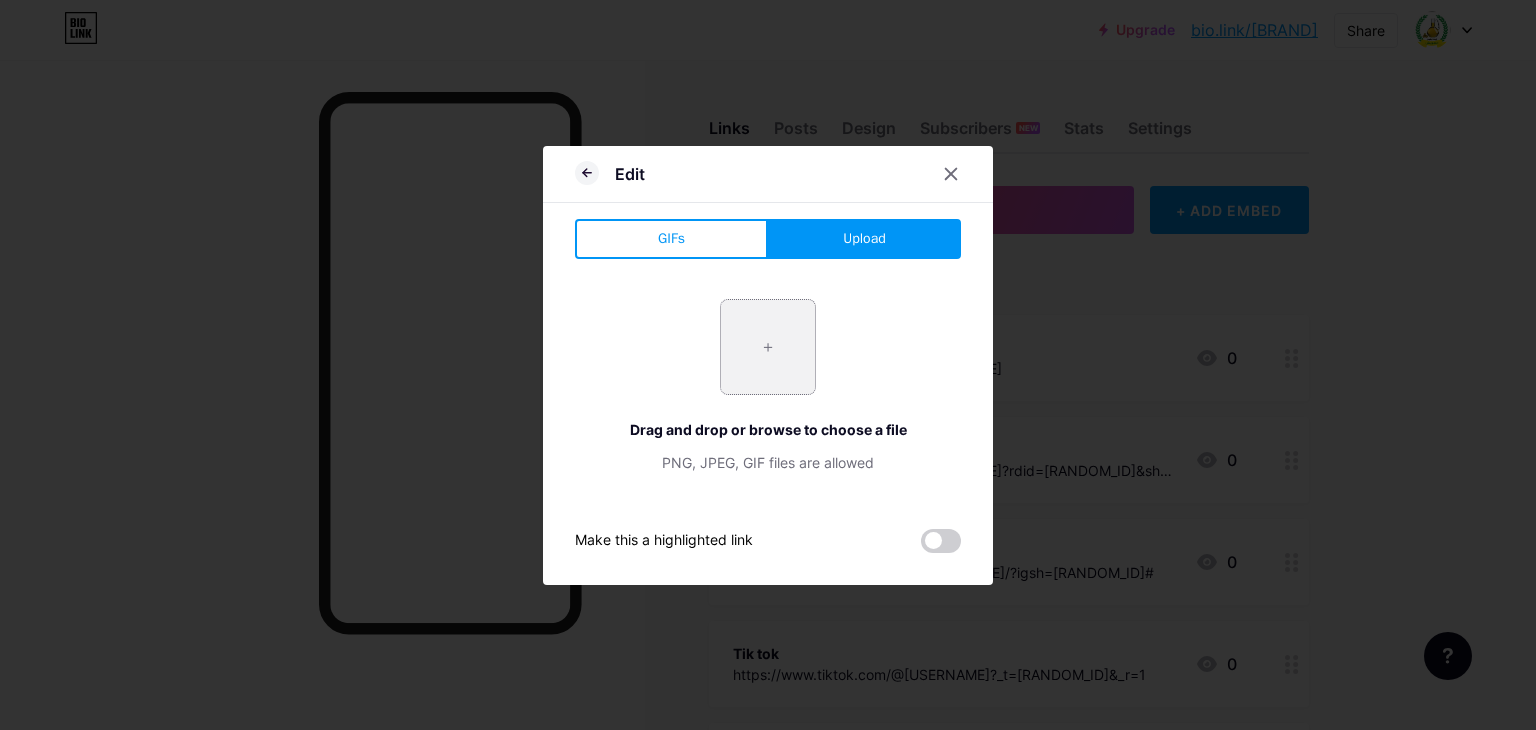 click at bounding box center (768, 347) 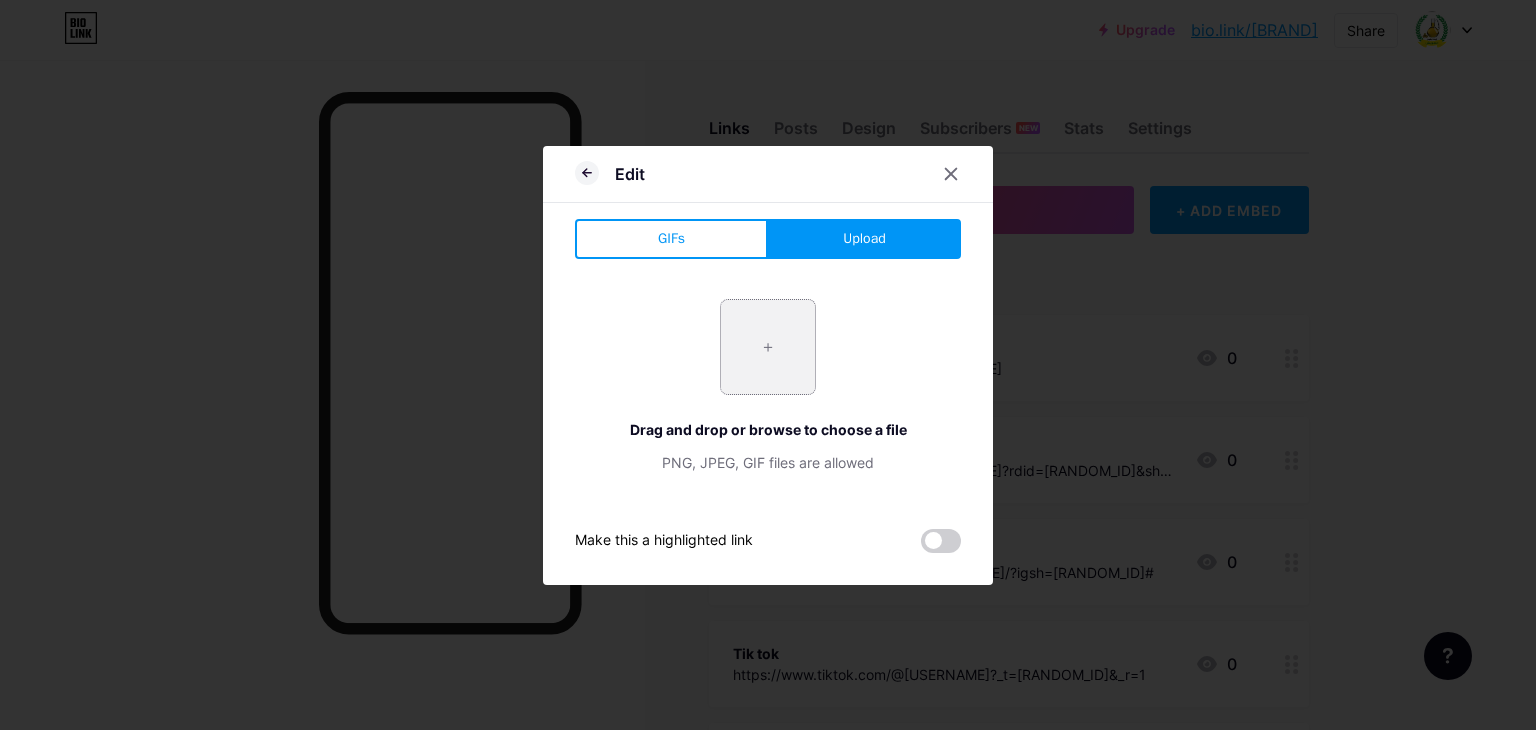 type on "C:\fakepath\download.png" 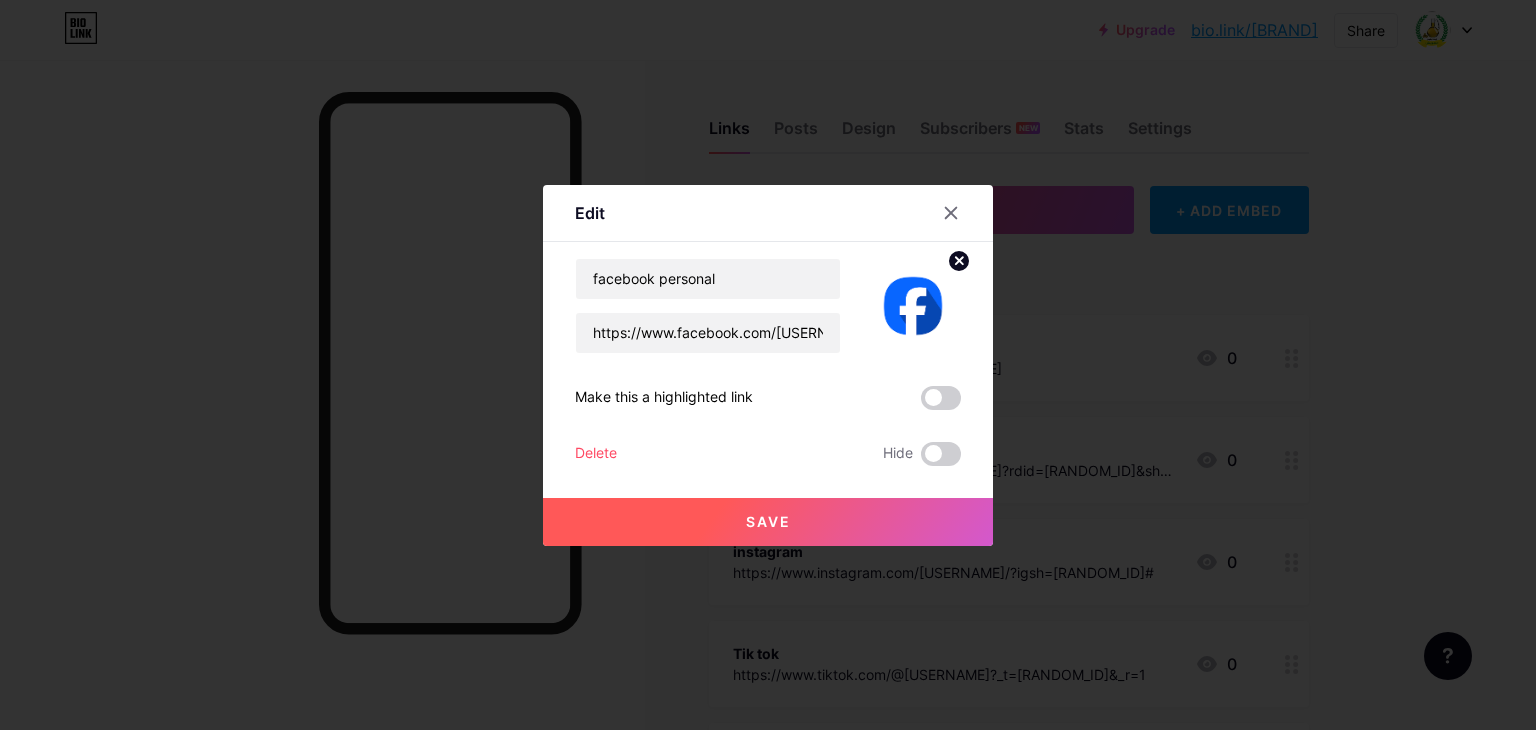 click on "Save" at bounding box center [768, 522] 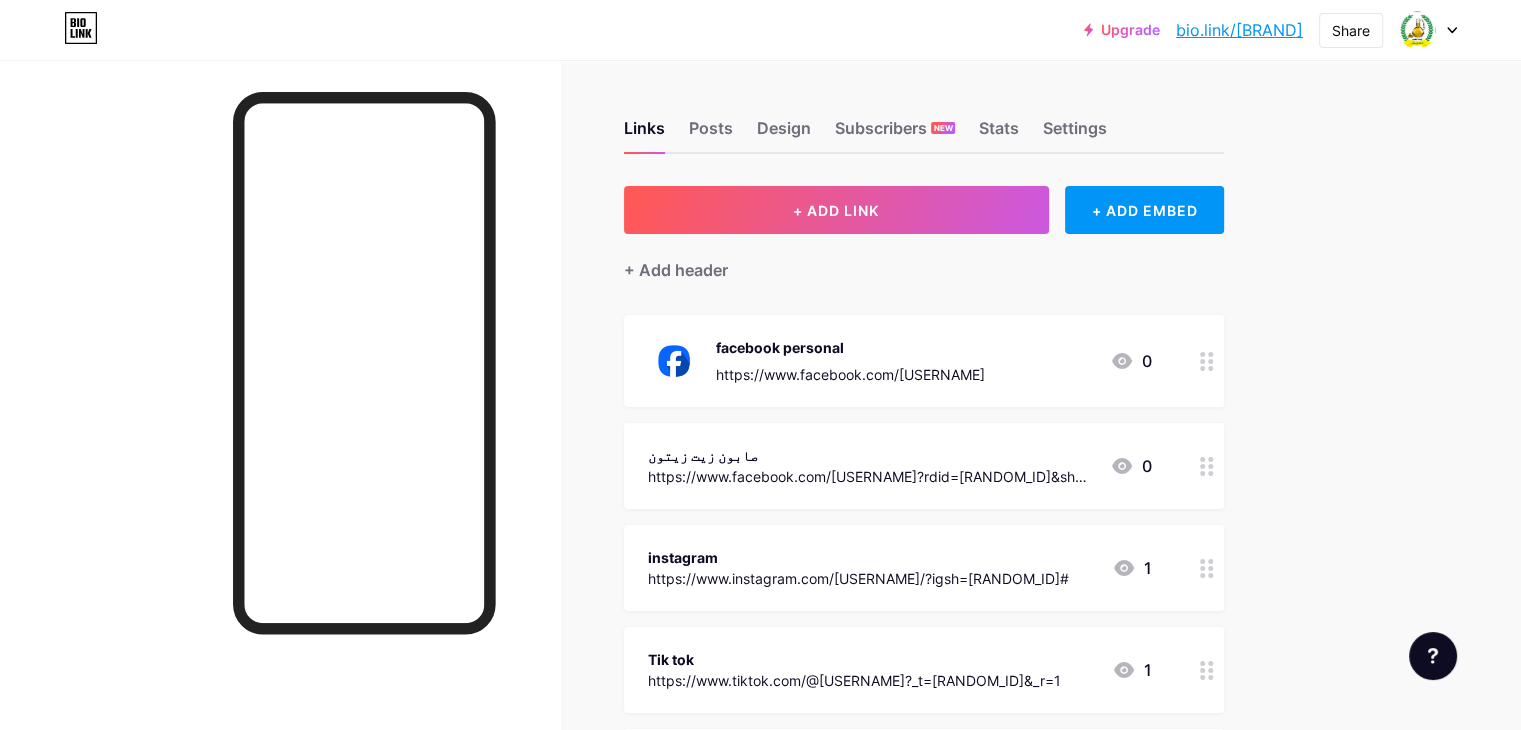 click at bounding box center [1207, 466] 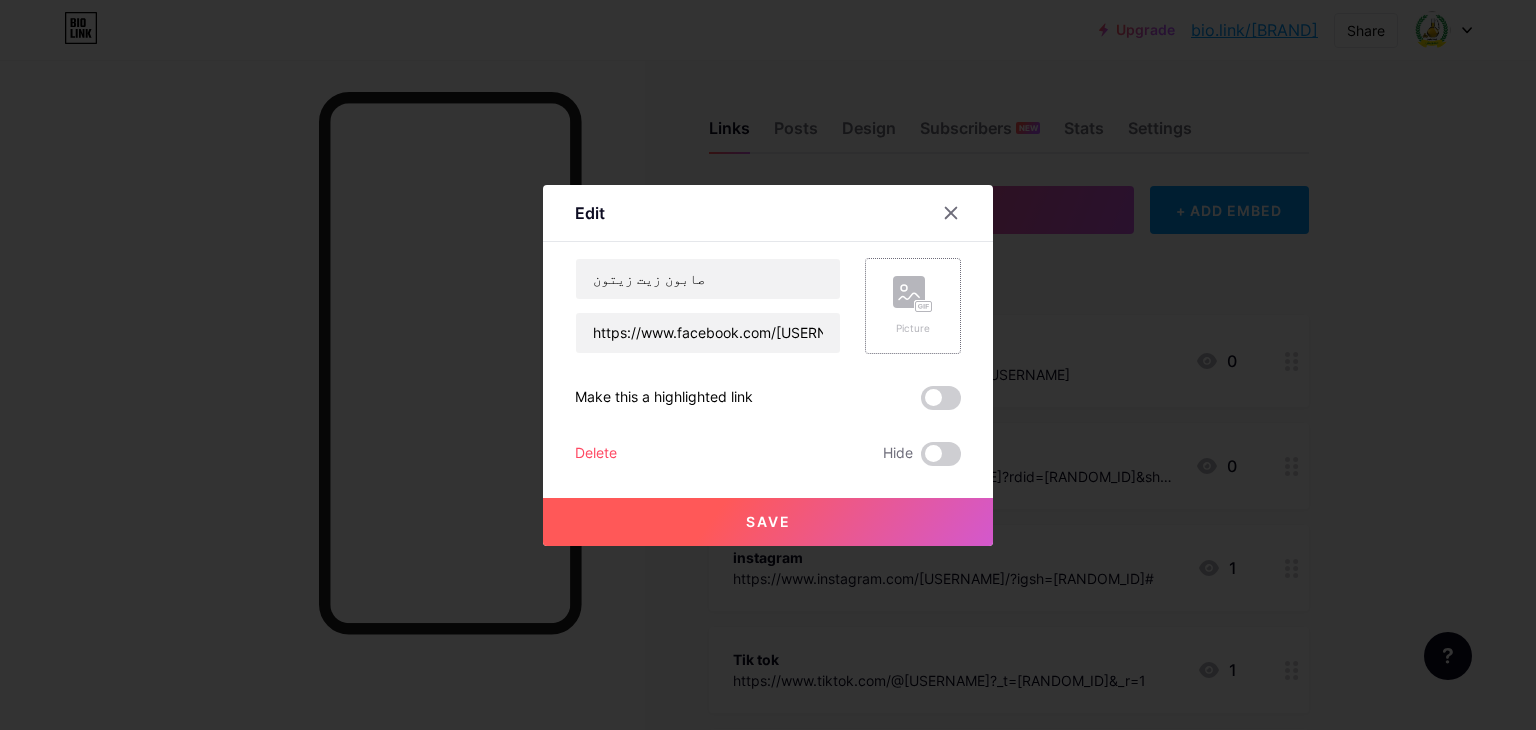 click 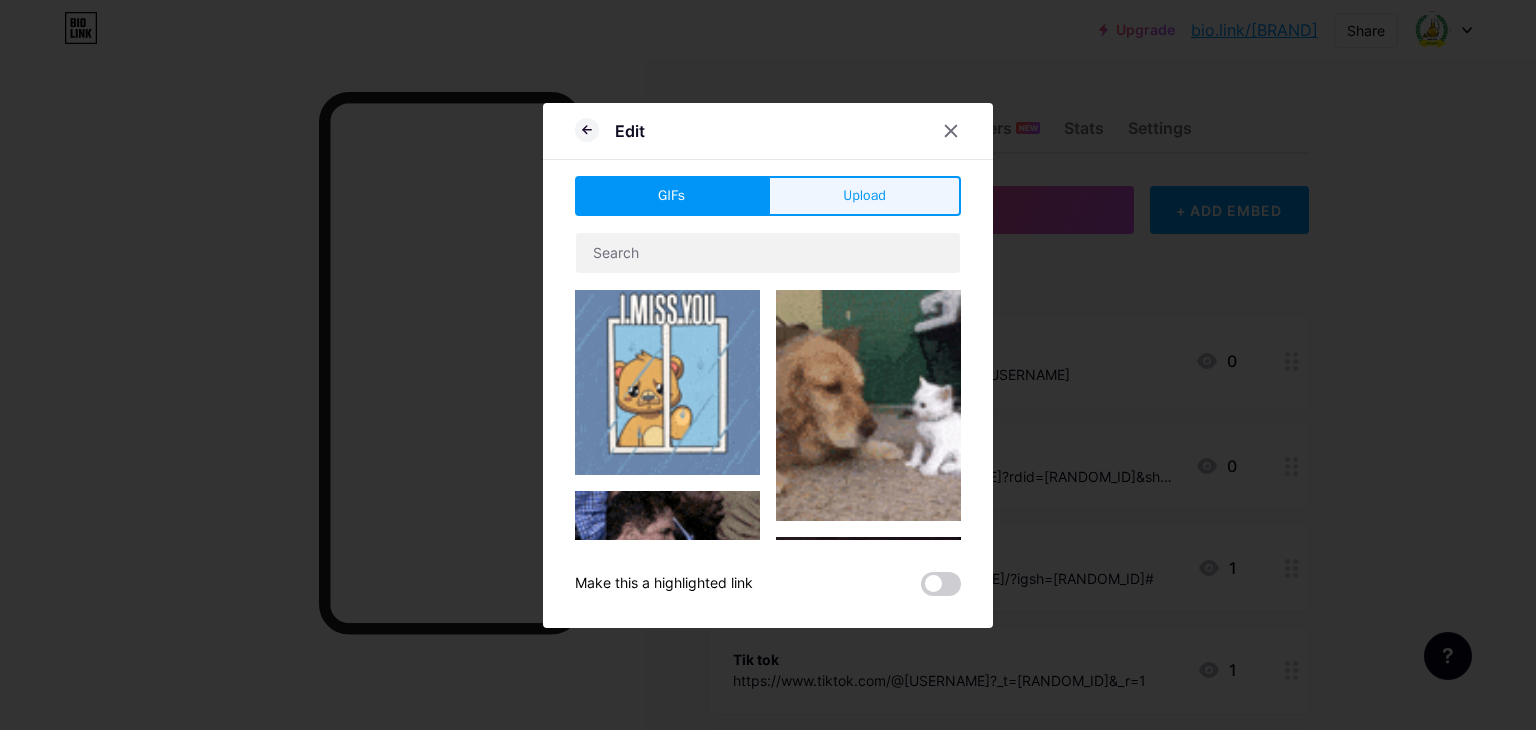 click on "Upload" at bounding box center (864, 196) 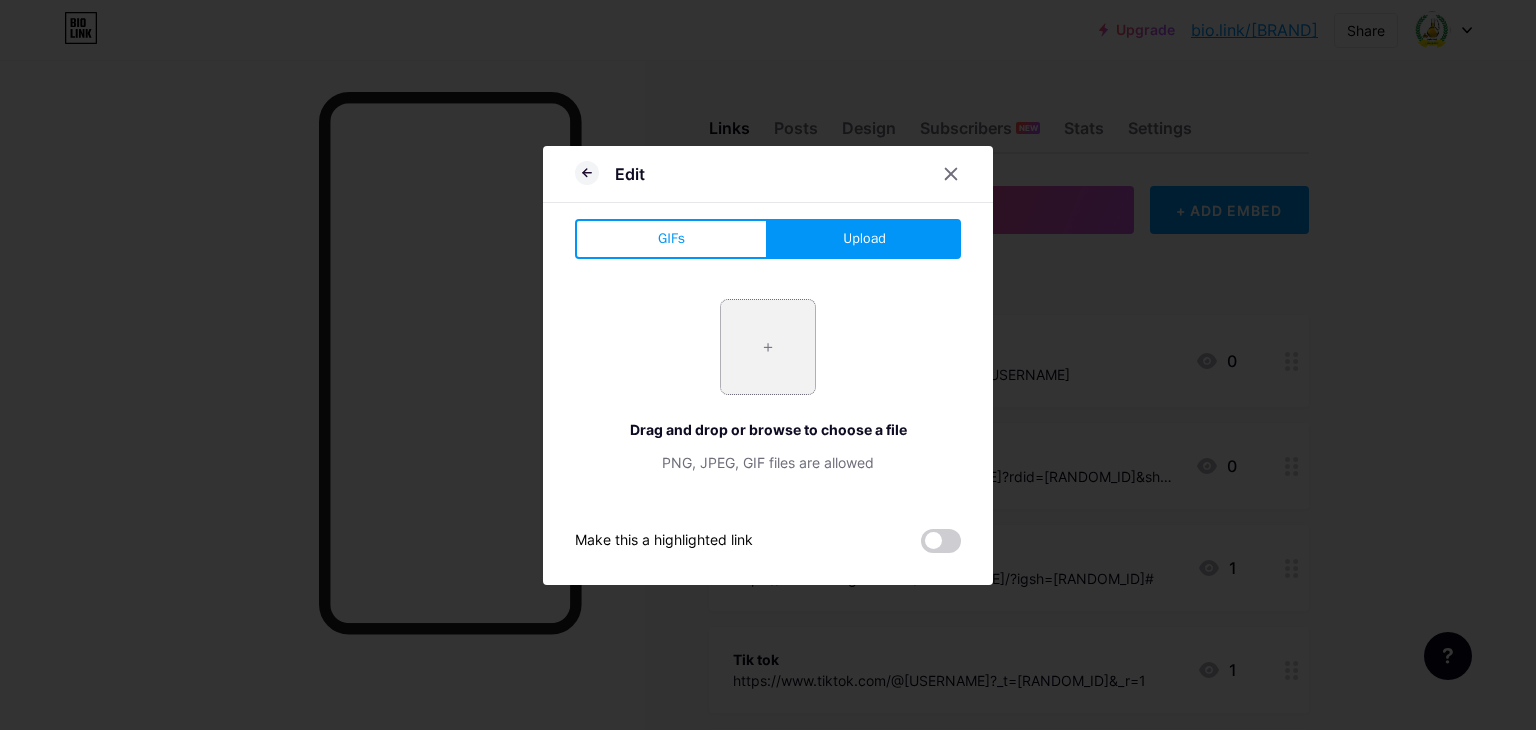 click at bounding box center (768, 347) 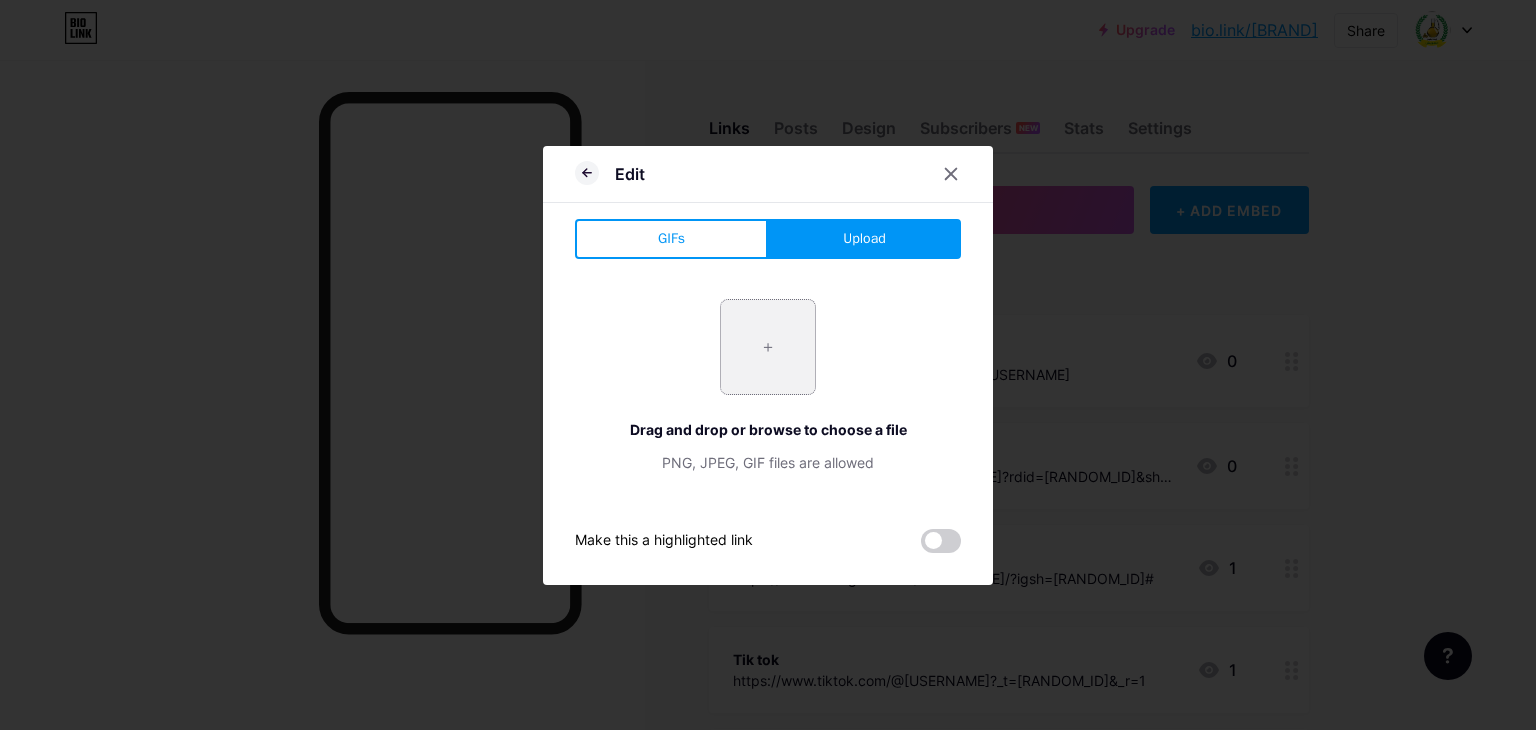 type on "C:\fakepath\download.png" 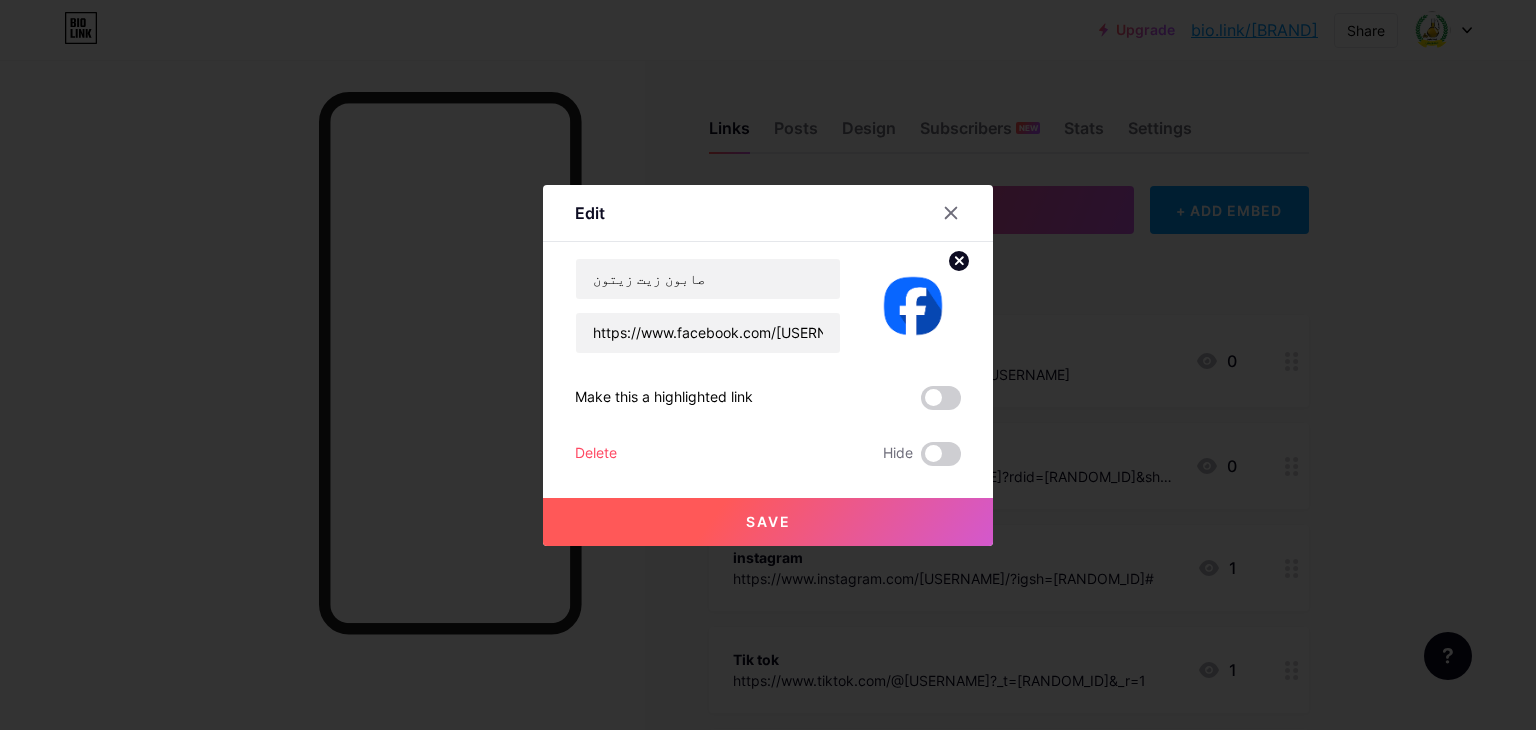 click at bounding box center (941, 398) 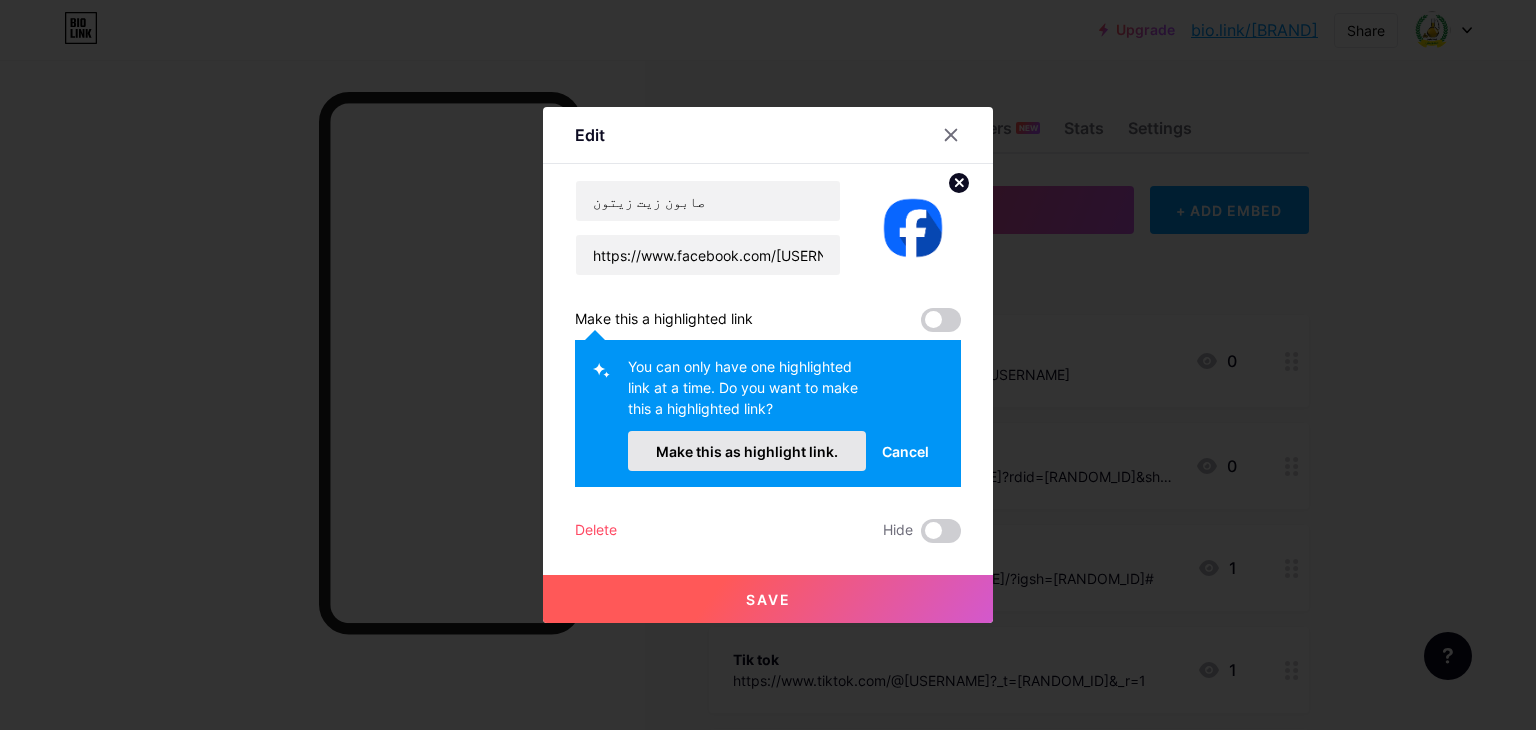 click on "Make this as highlight link." at bounding box center (747, 451) 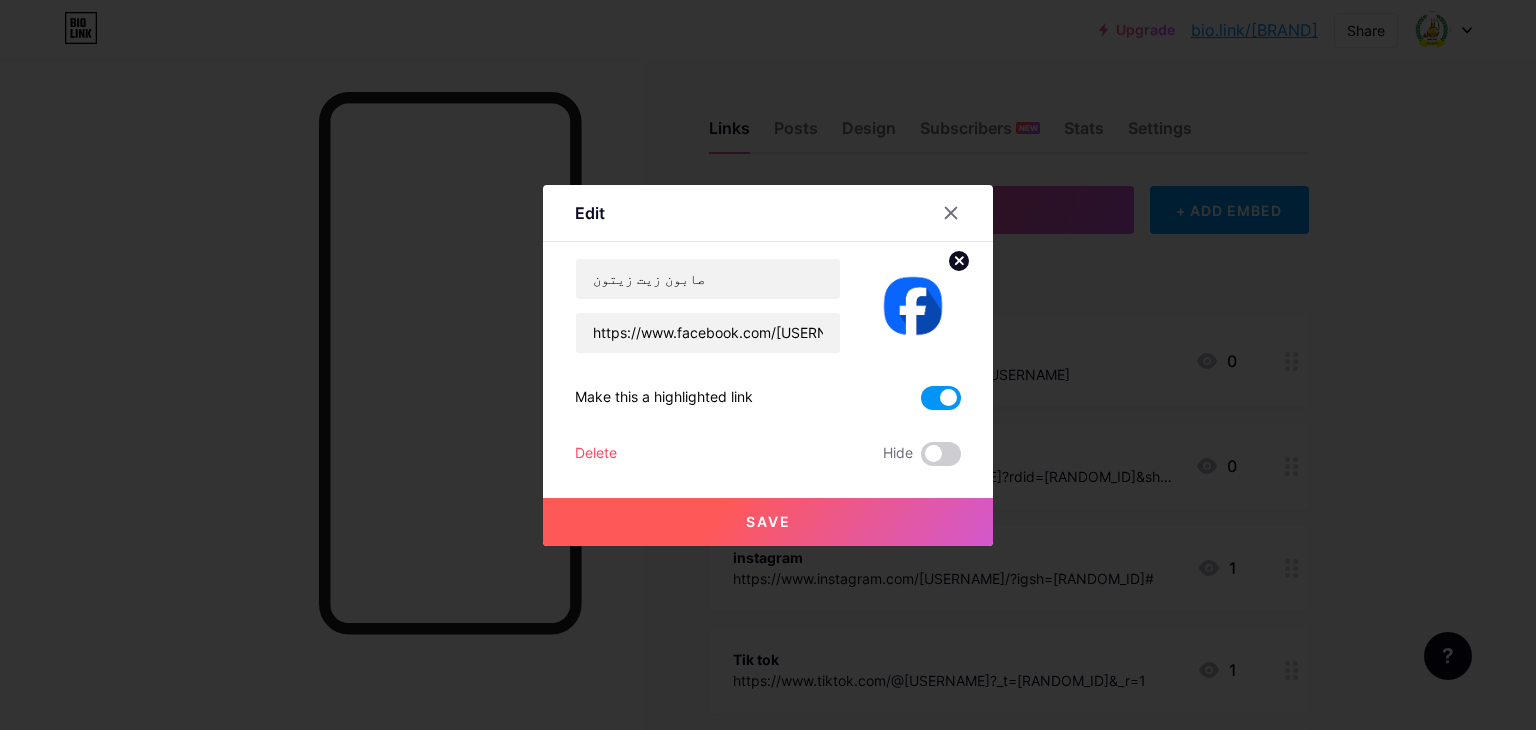 click on "Save" at bounding box center [768, 522] 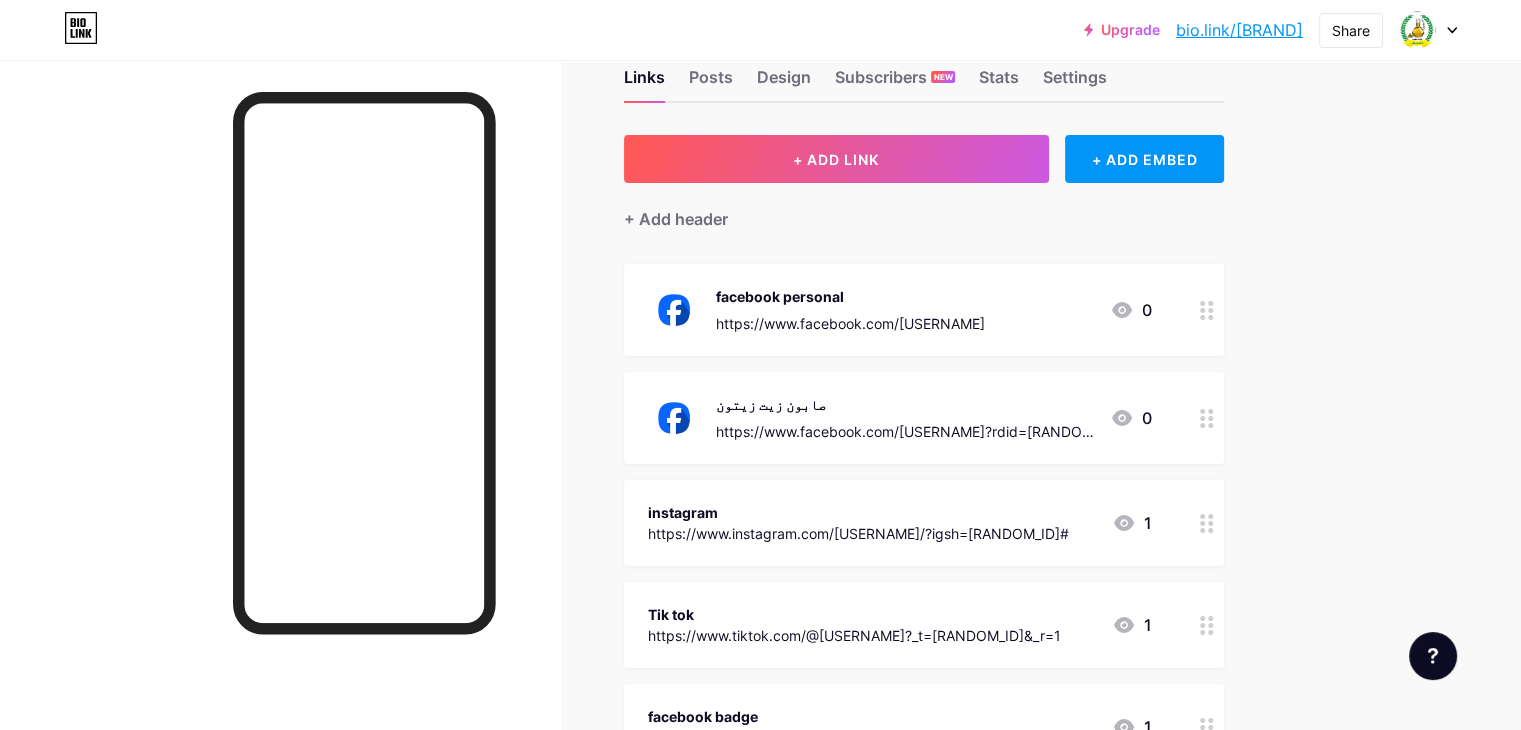 scroll, scrollTop: 100, scrollLeft: 0, axis: vertical 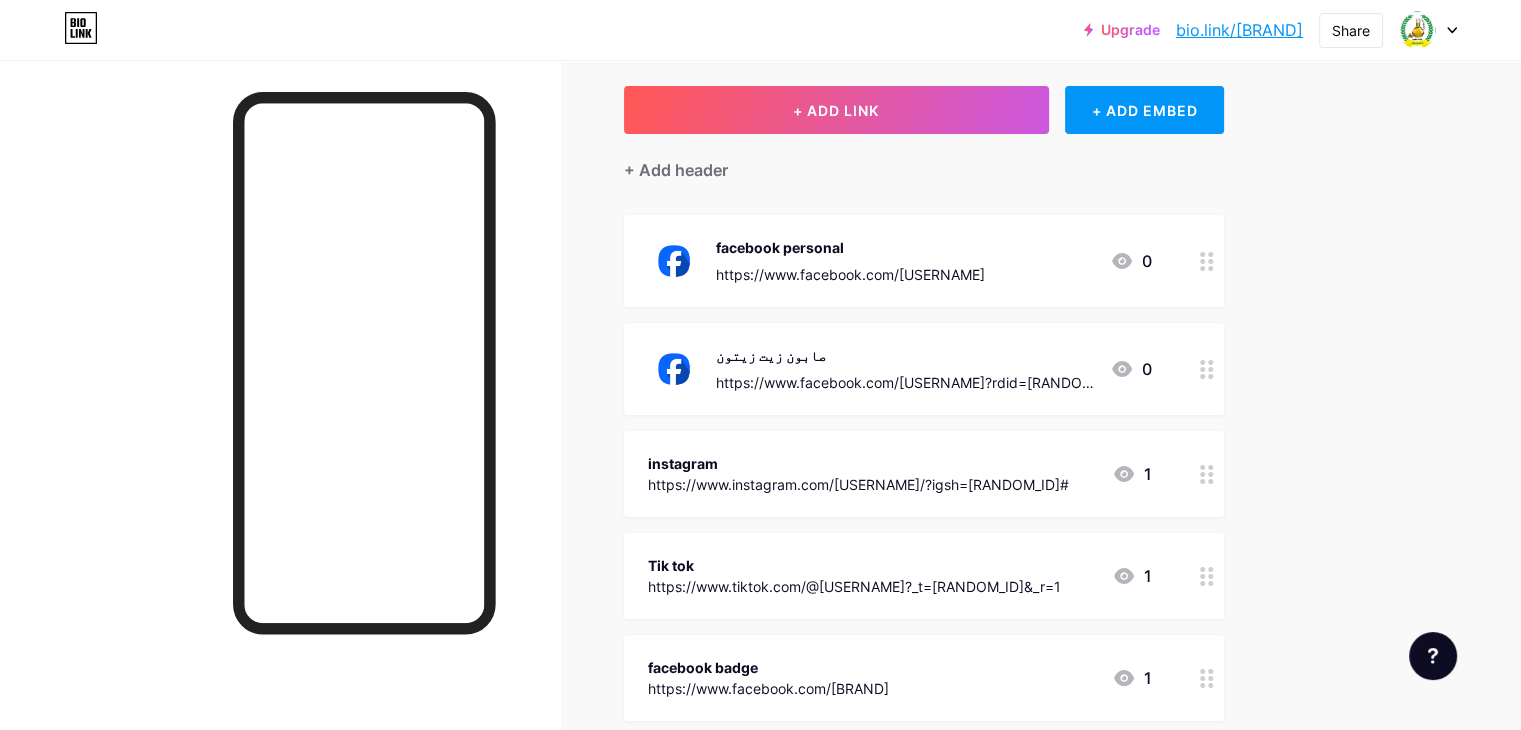click 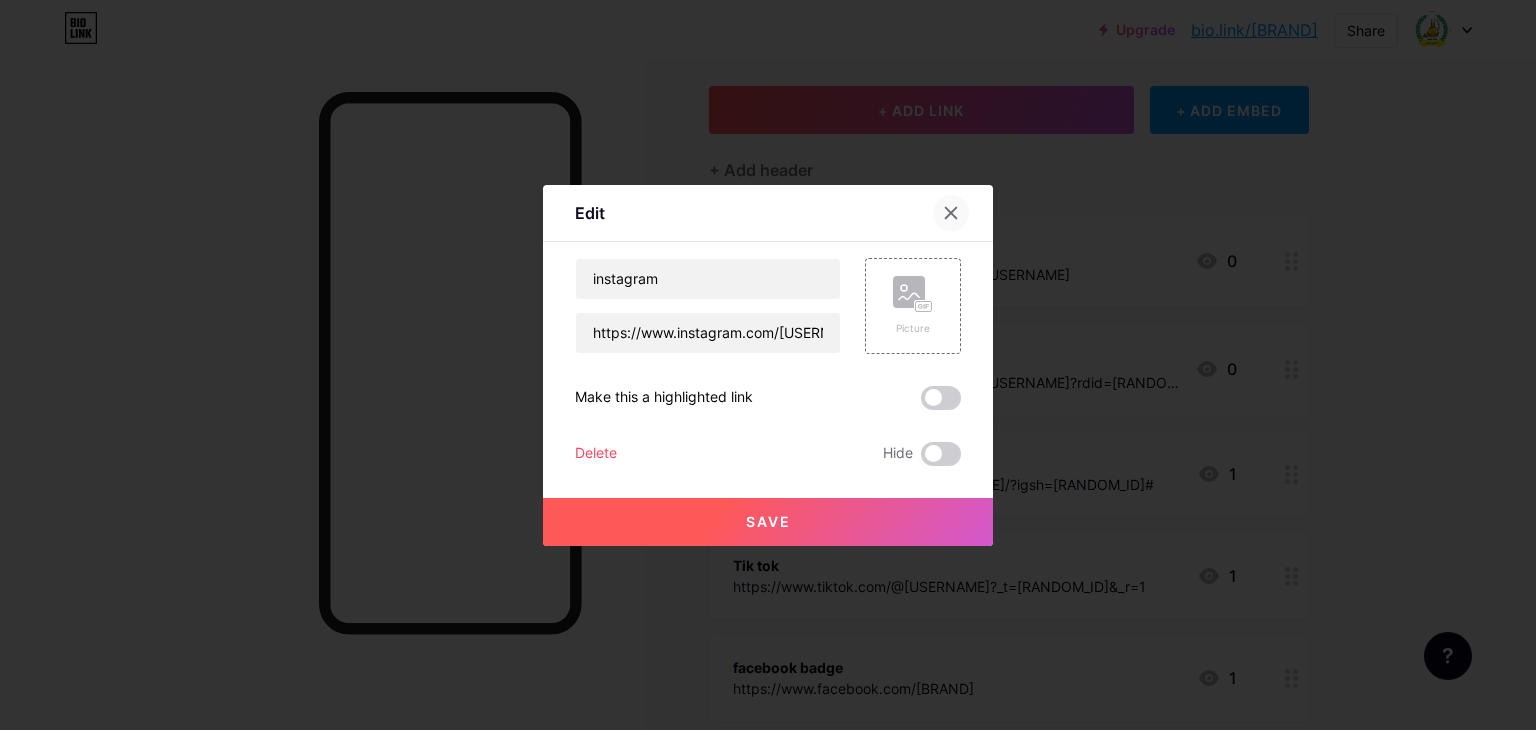 click at bounding box center (951, 213) 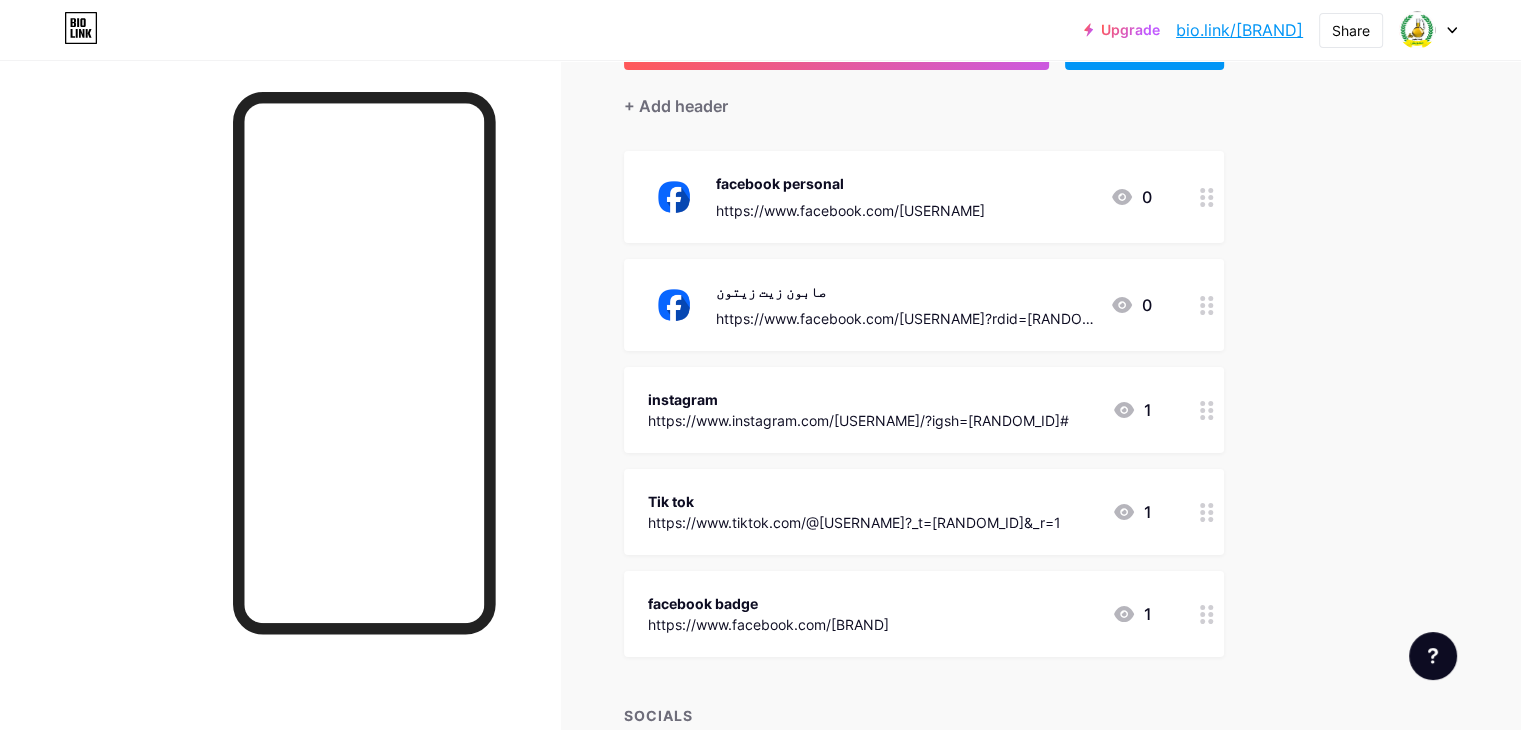 scroll, scrollTop: 200, scrollLeft: 0, axis: vertical 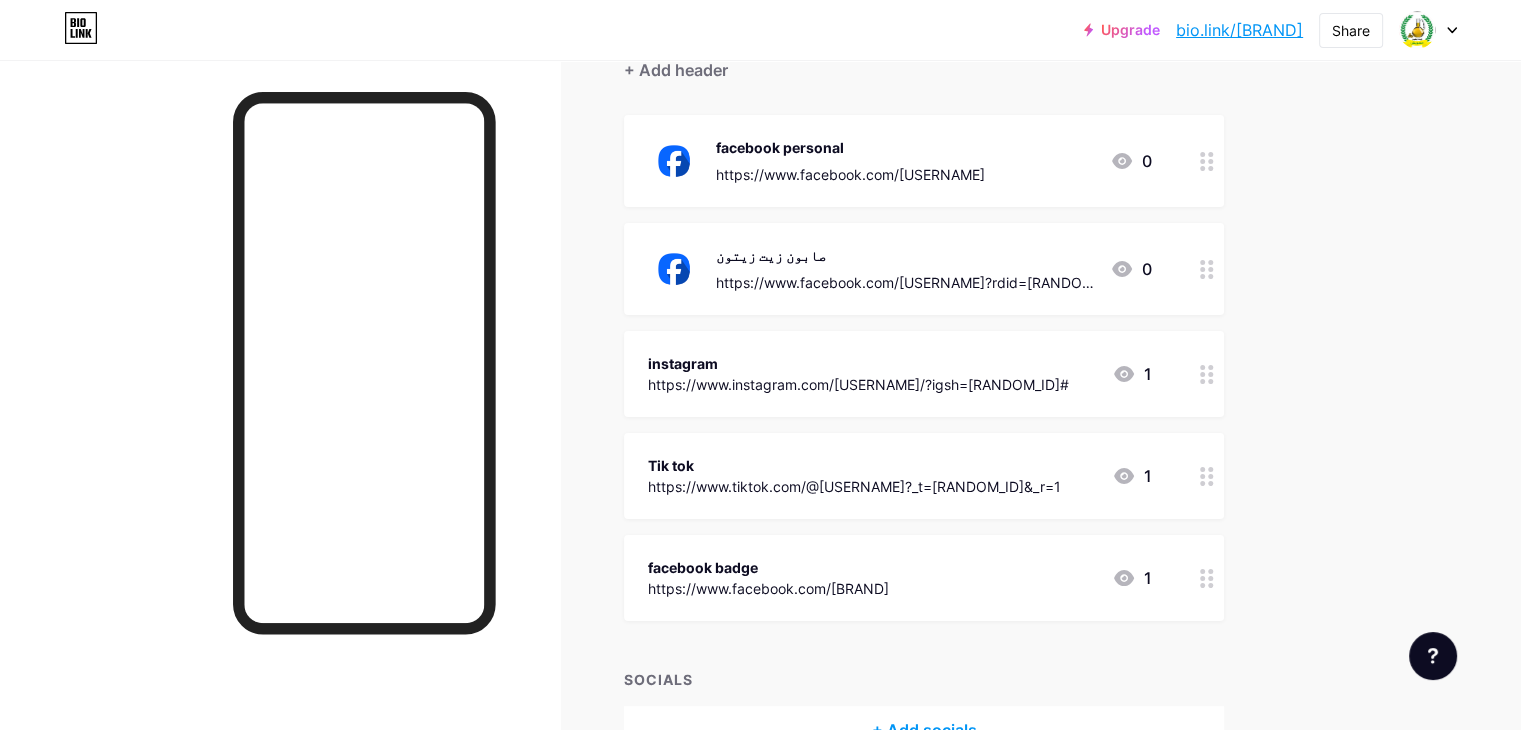 click 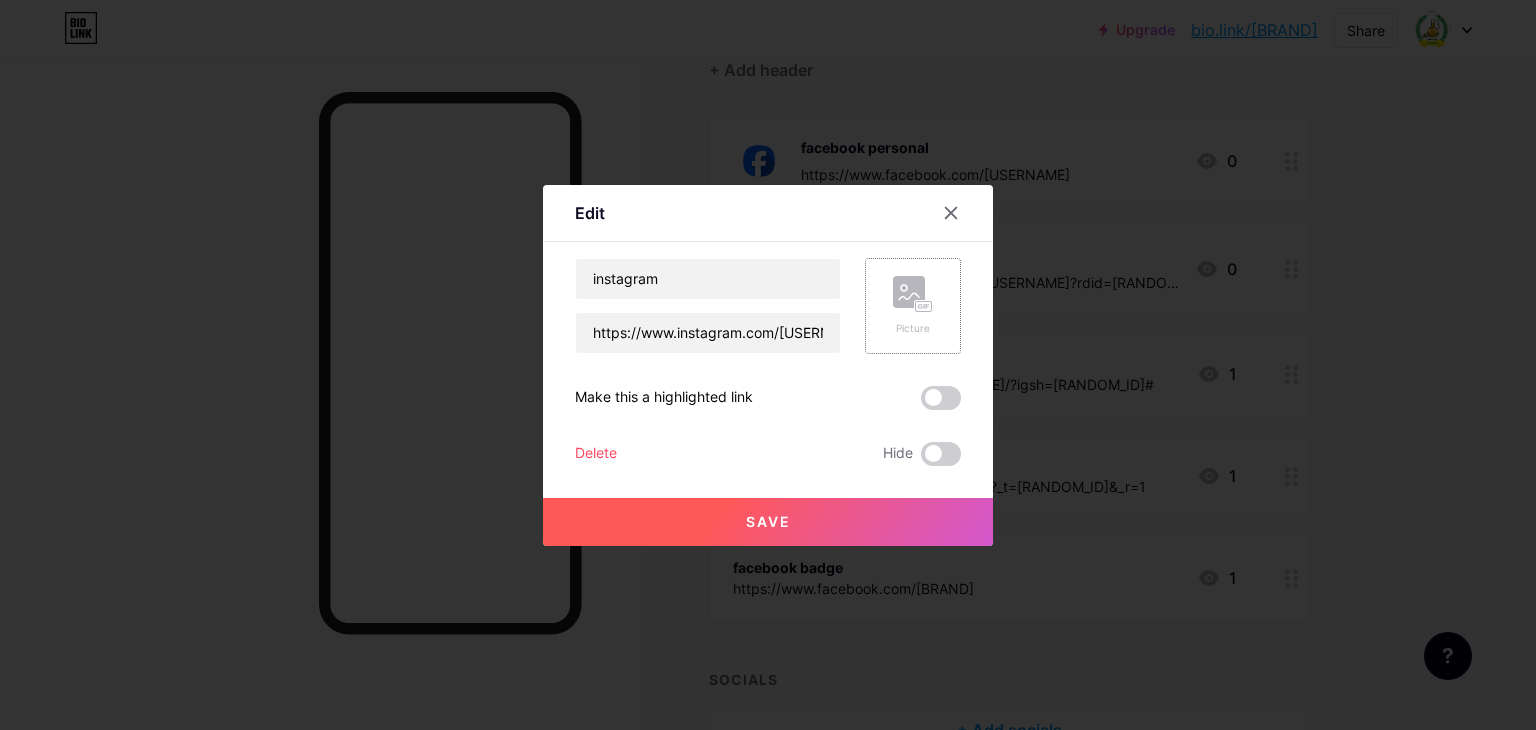 click on "Picture" at bounding box center [913, 306] 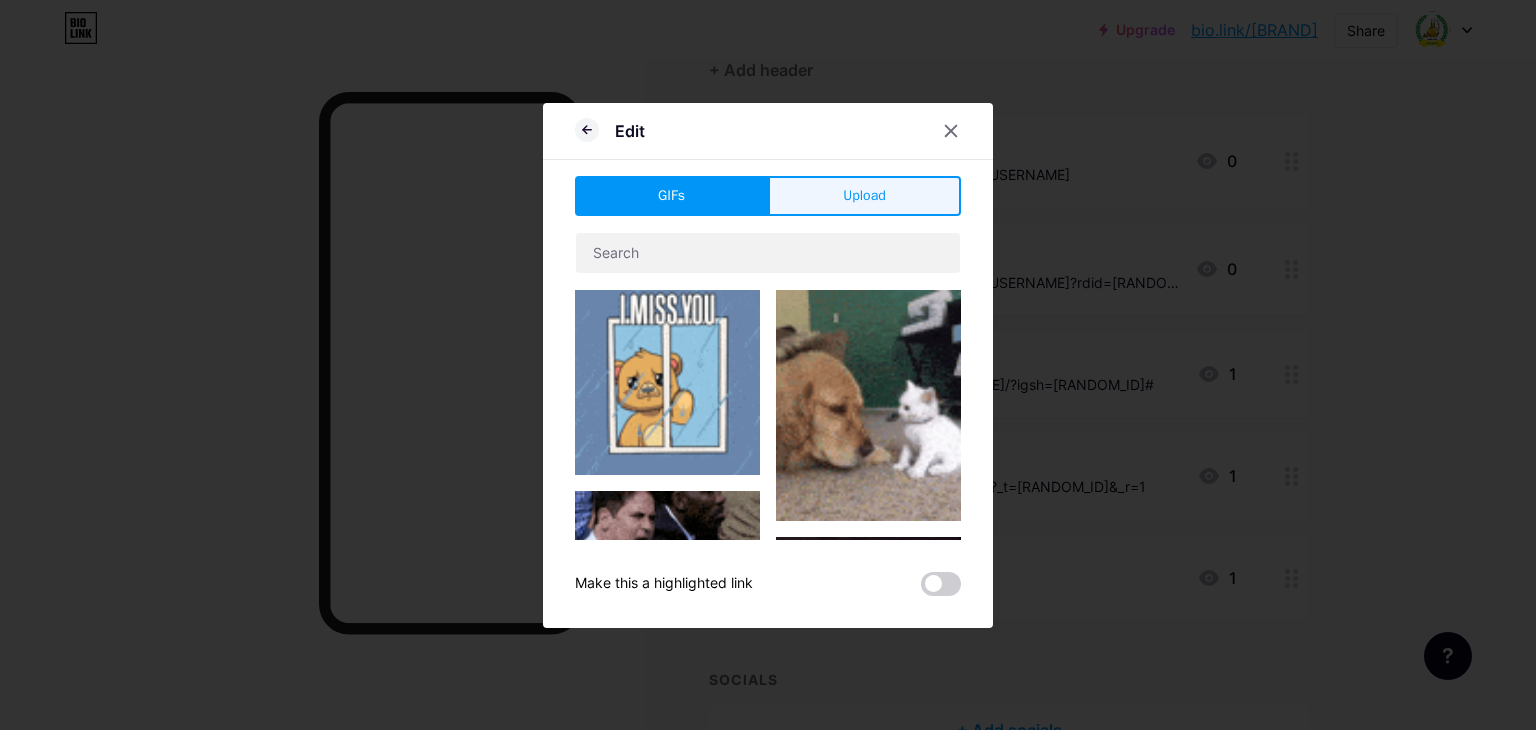 click on "Upload" at bounding box center (864, 196) 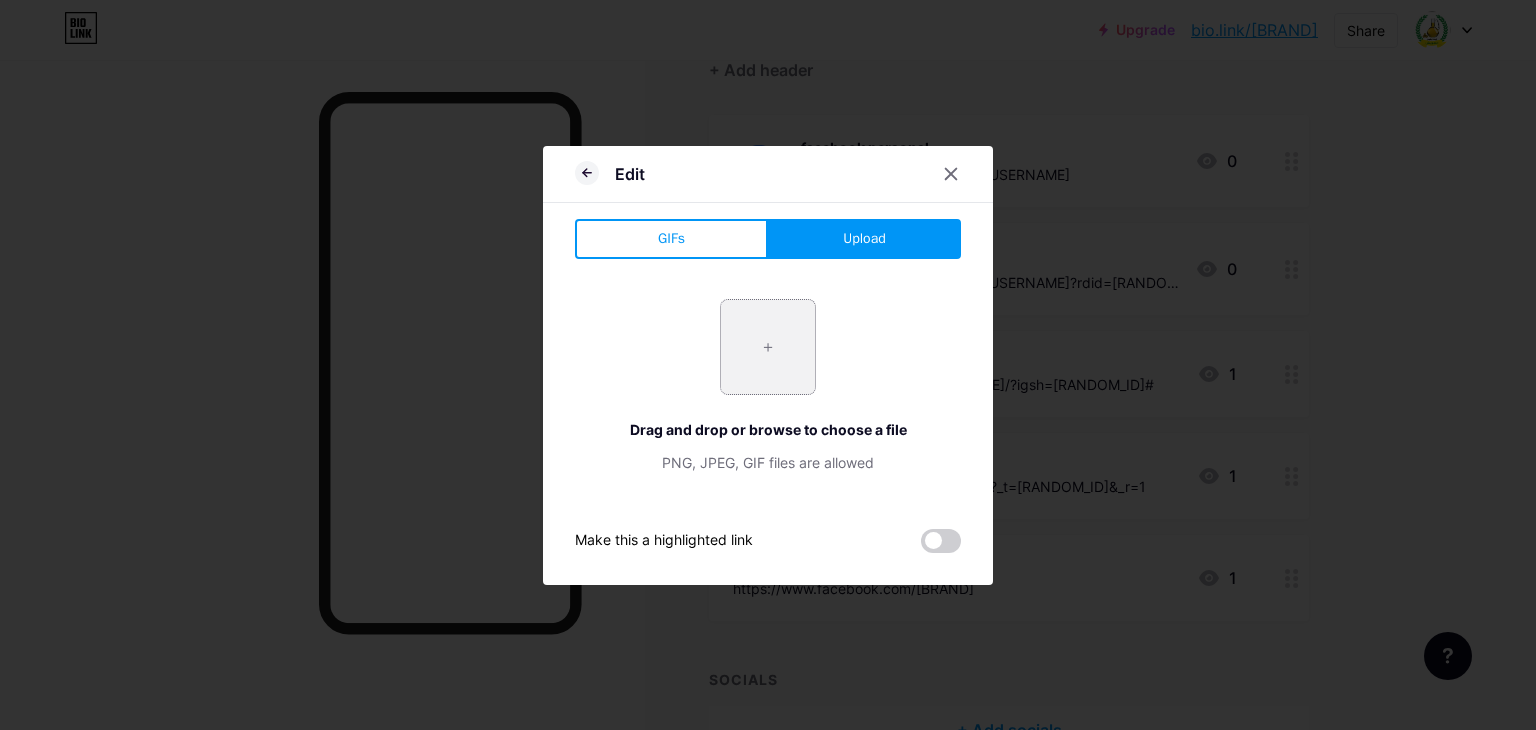 click at bounding box center [768, 347] 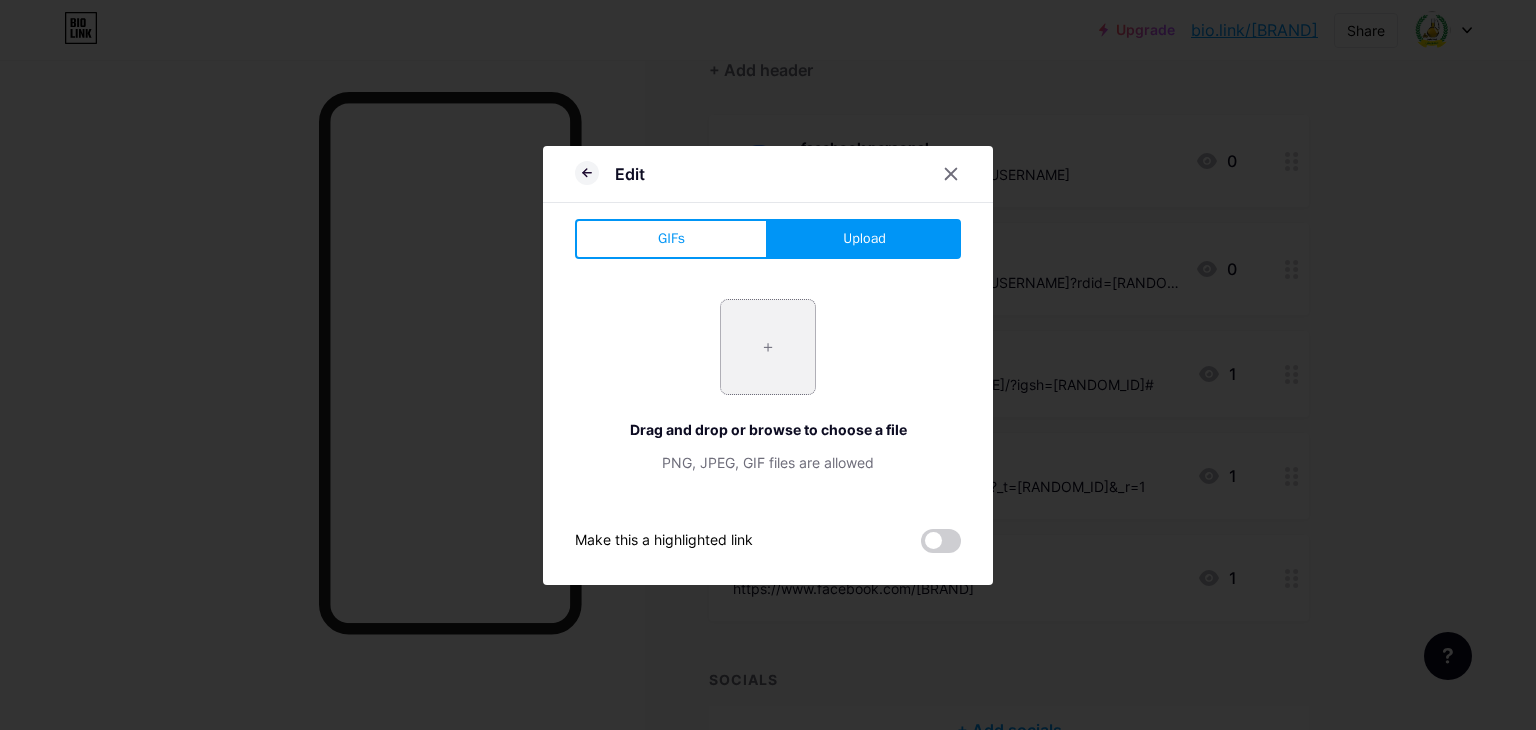 type on "C:\fakepath\download.jpg" 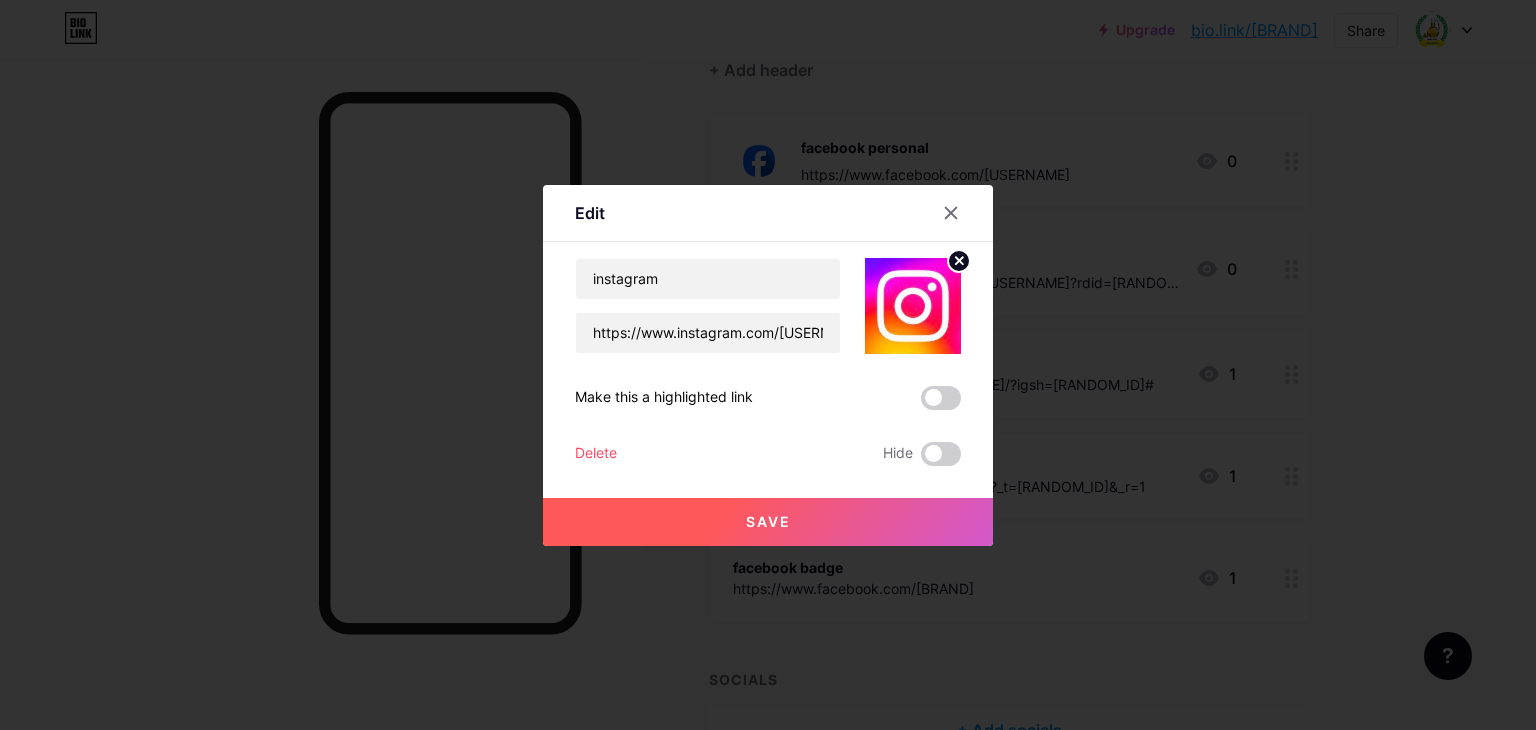 click at bounding box center [941, 398] 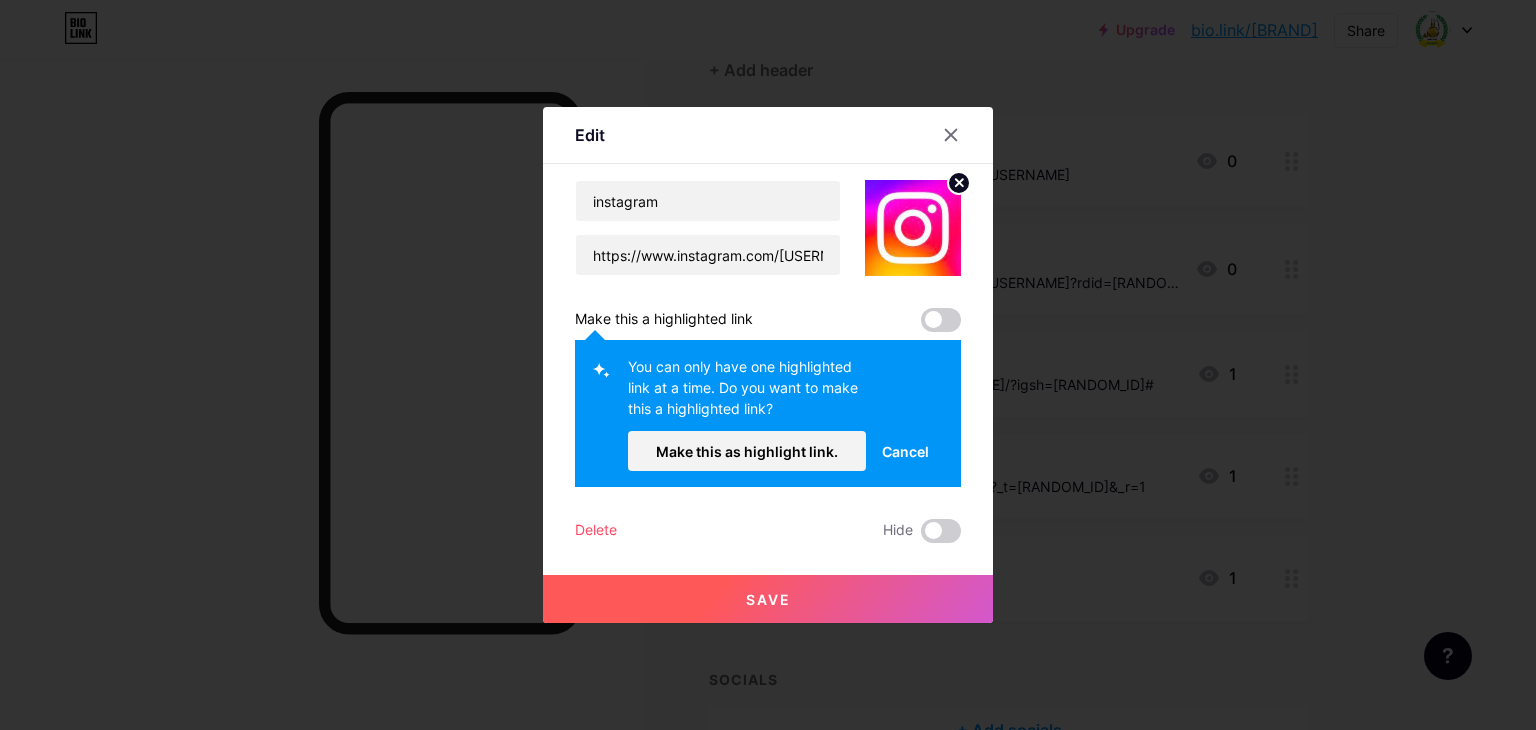 click on "Make this as highlight link." at bounding box center (747, 451) 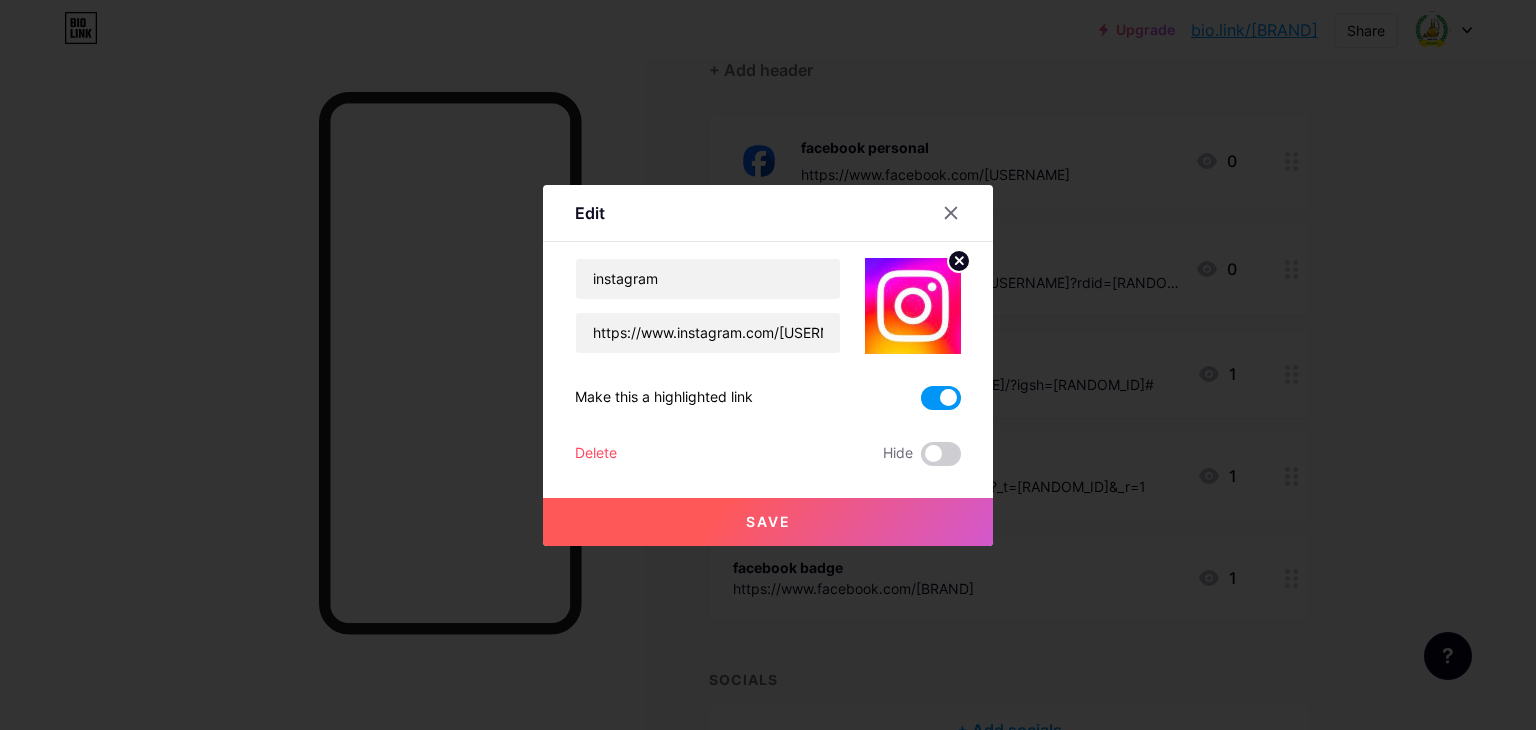 click on "Save" at bounding box center (768, 522) 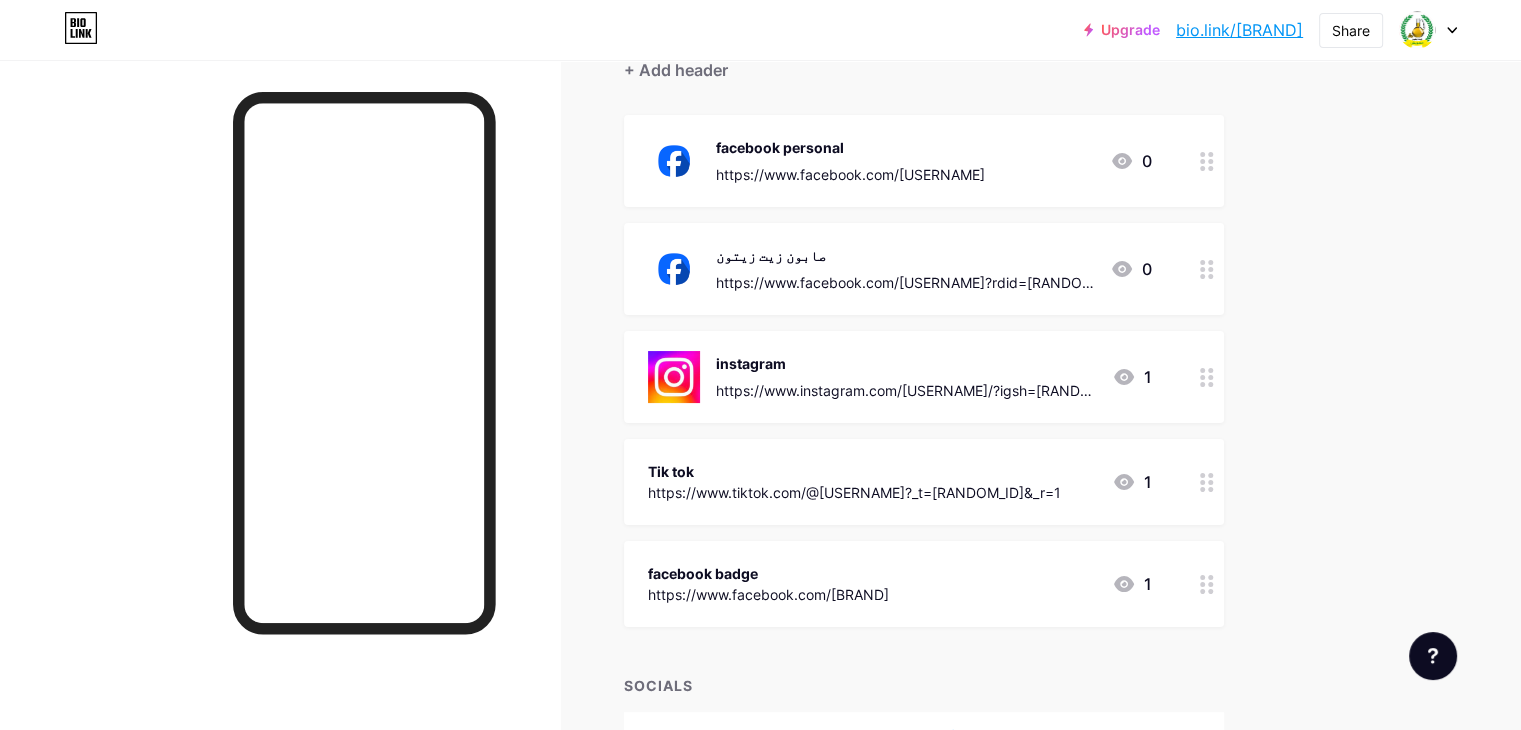 click 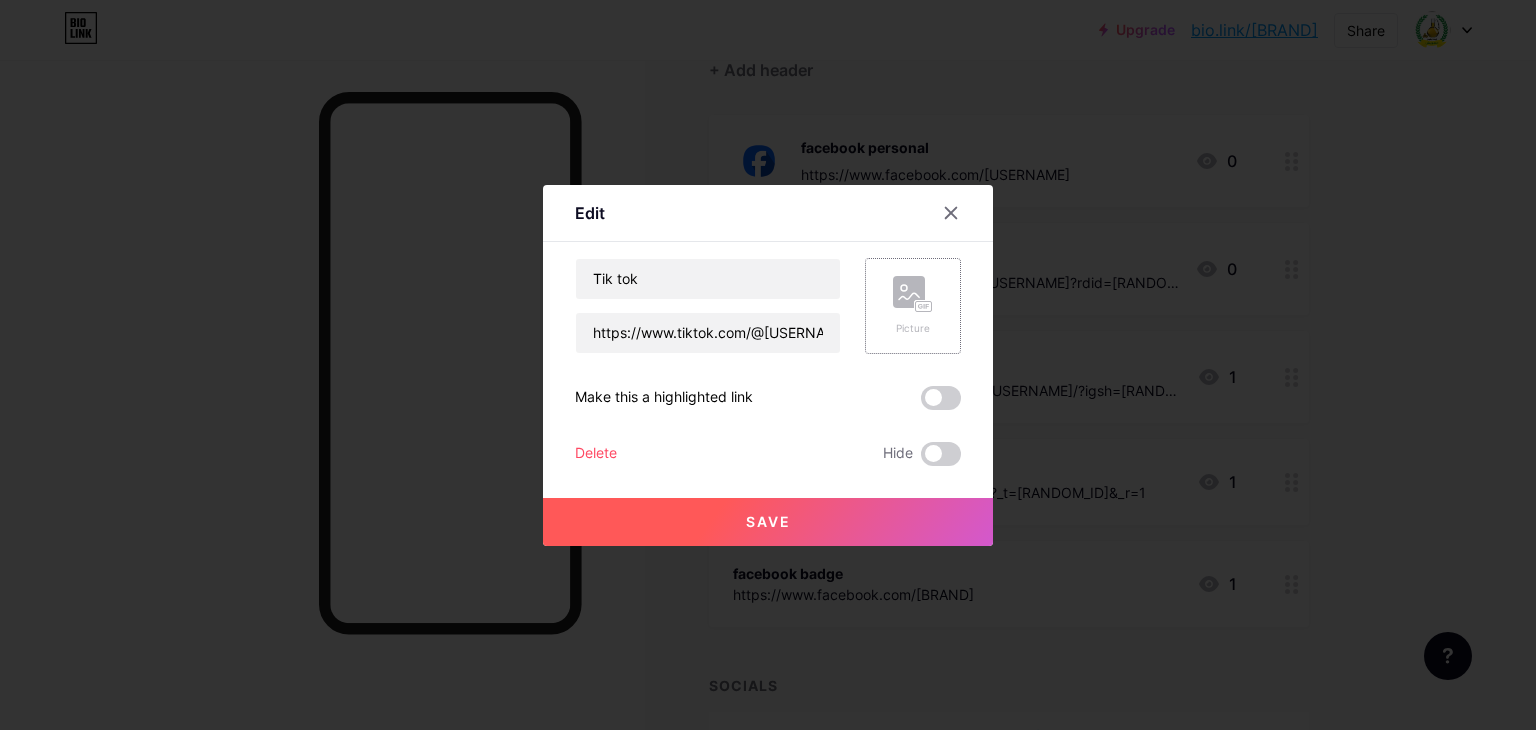 click on "Picture" at bounding box center [913, 306] 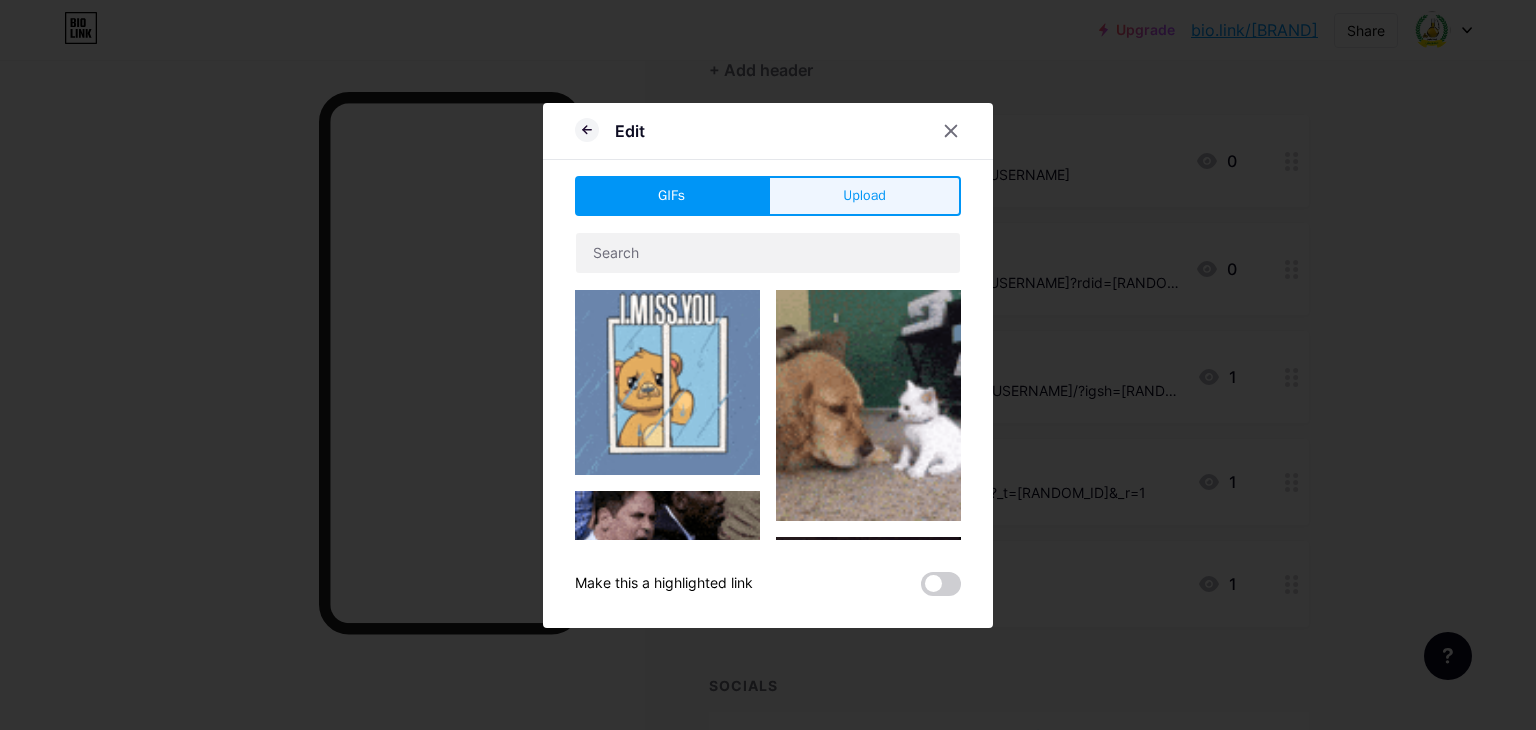 click on "Upload" at bounding box center [864, 195] 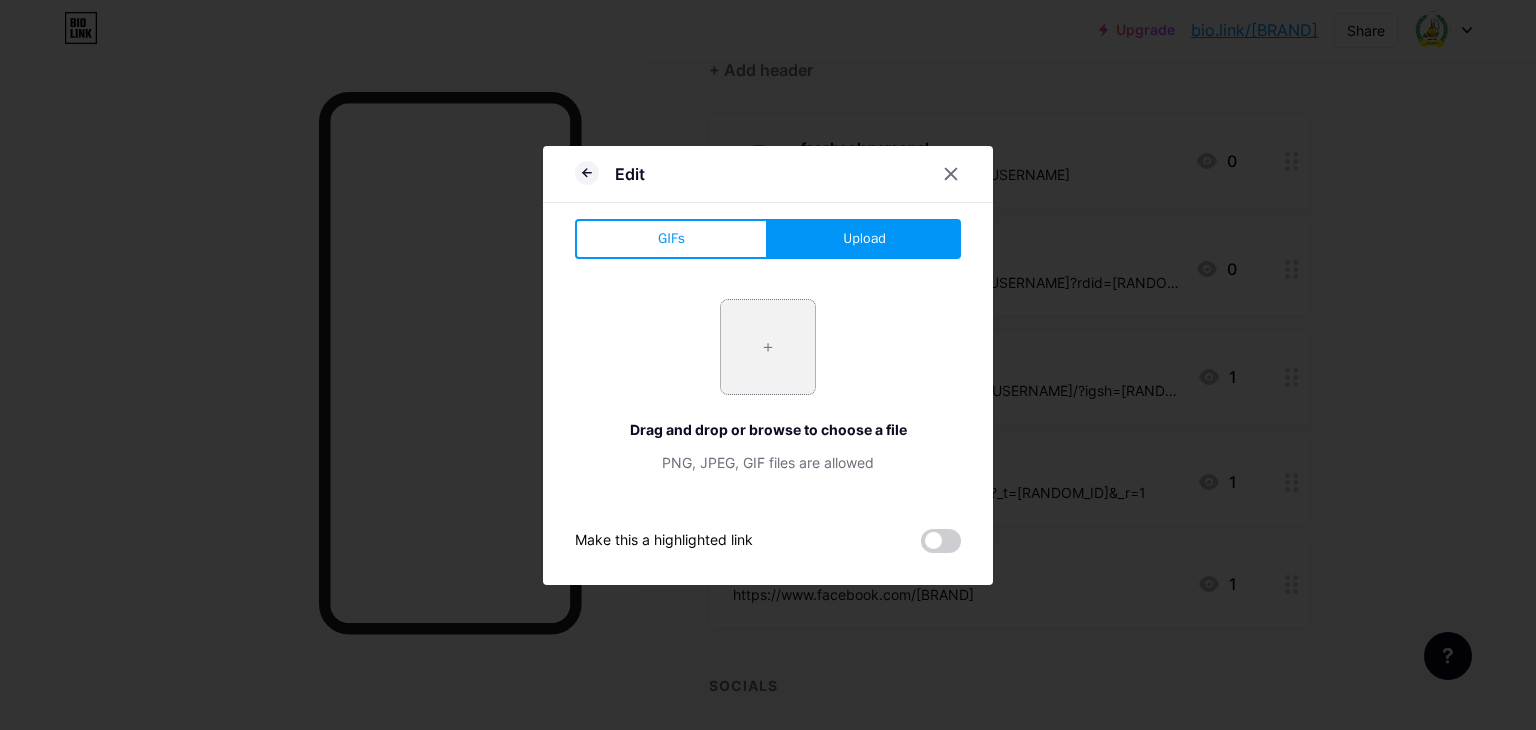 click at bounding box center [768, 347] 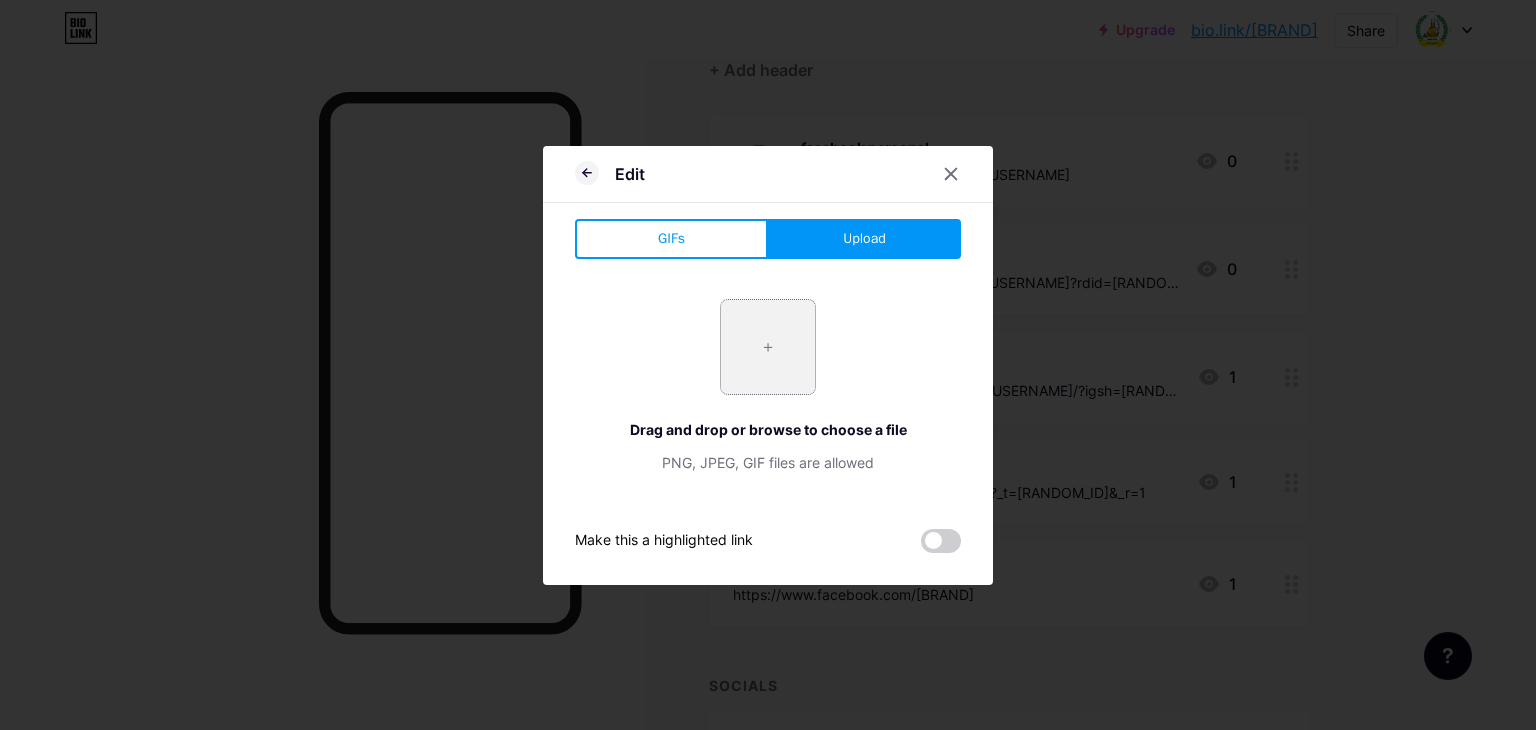 type on "C:\fakepath\[FILENAME].jpg" 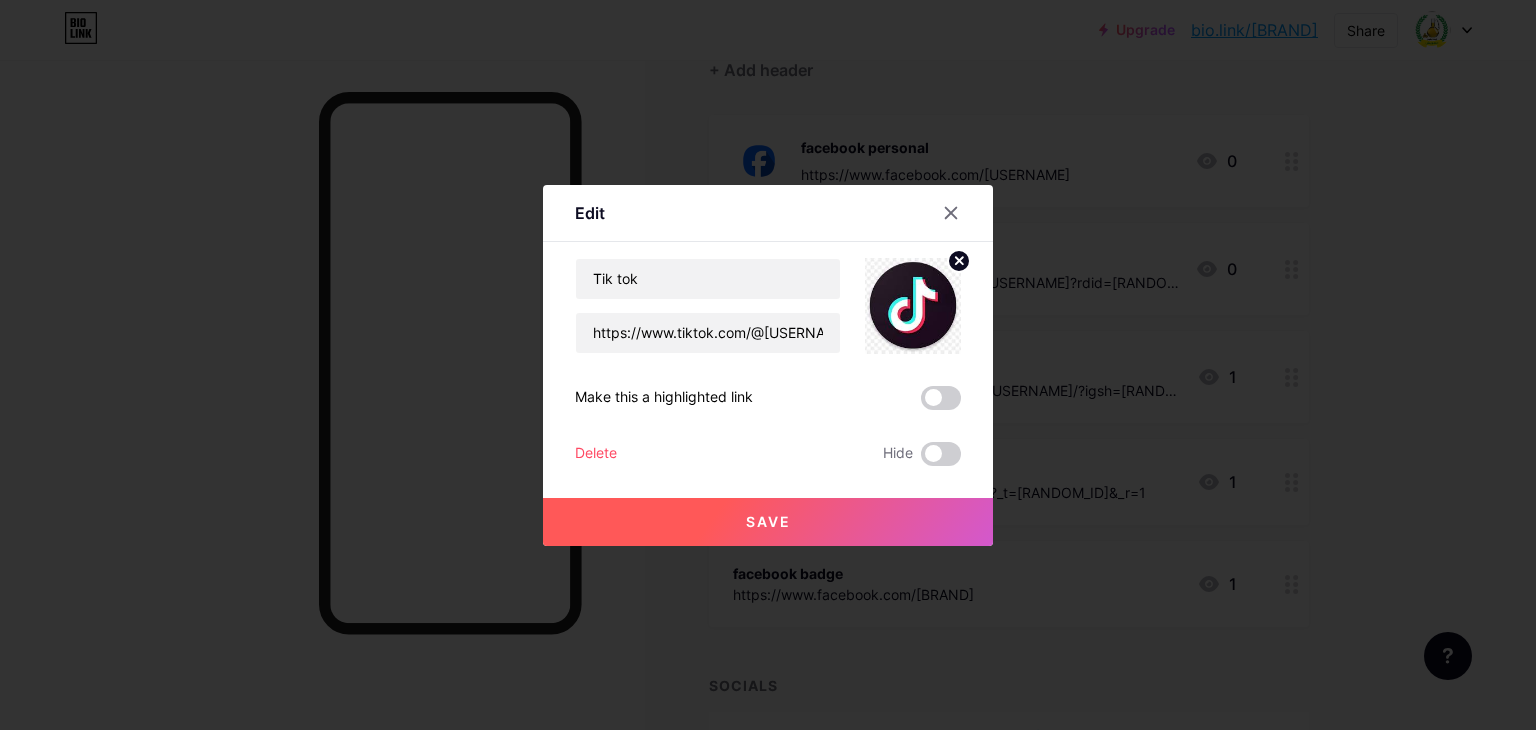click at bounding box center (941, 398) 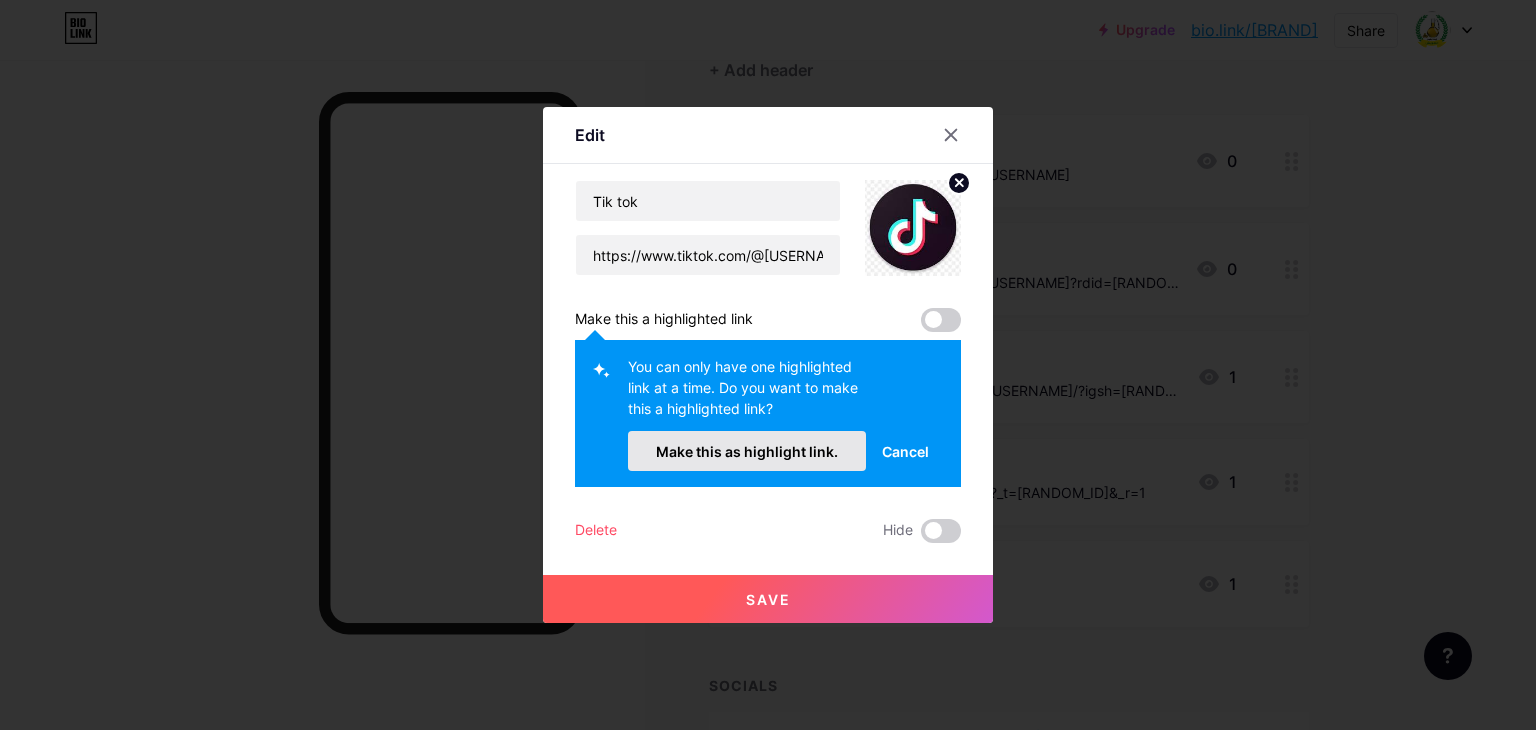 click on "Make this as highlight link." at bounding box center (747, 451) 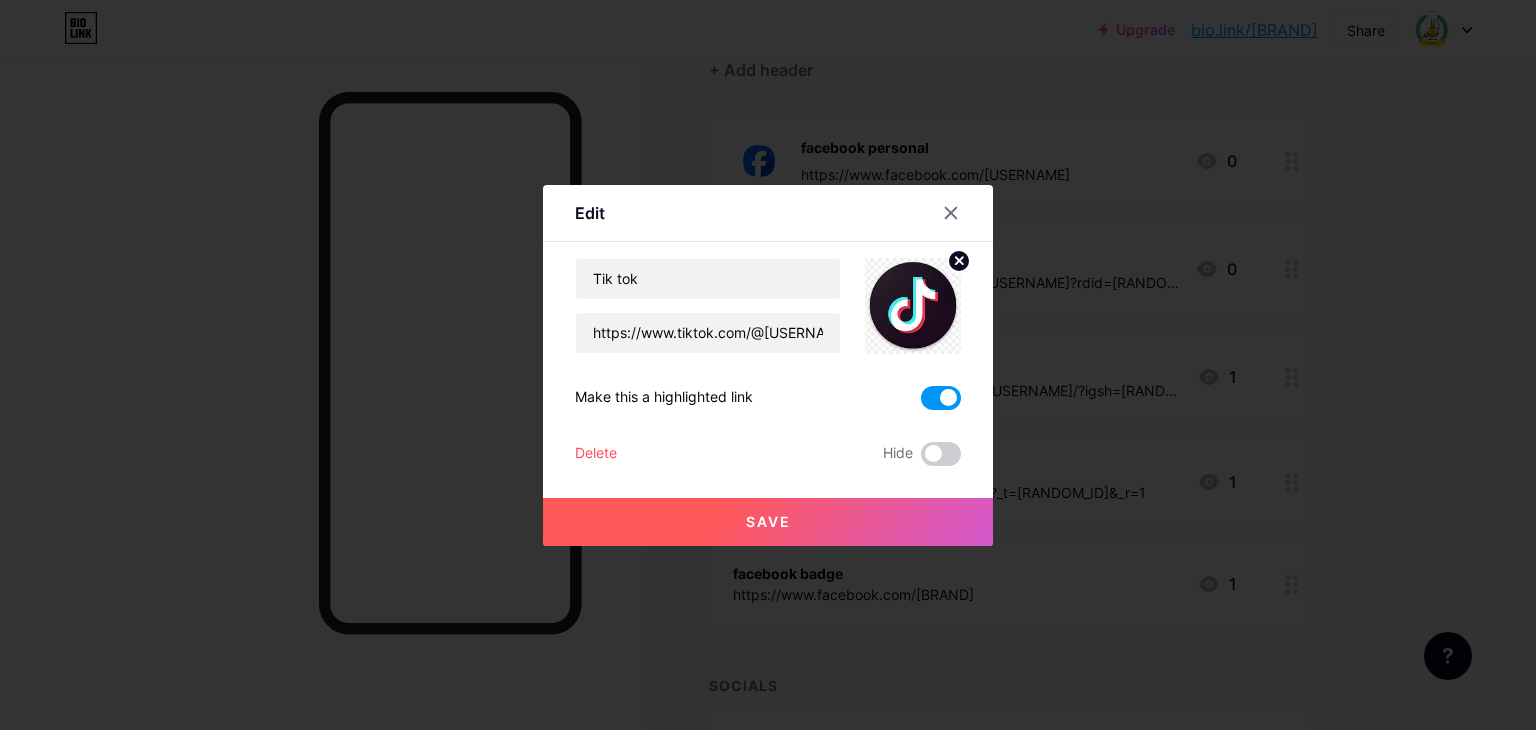 click on "Save" at bounding box center [768, 522] 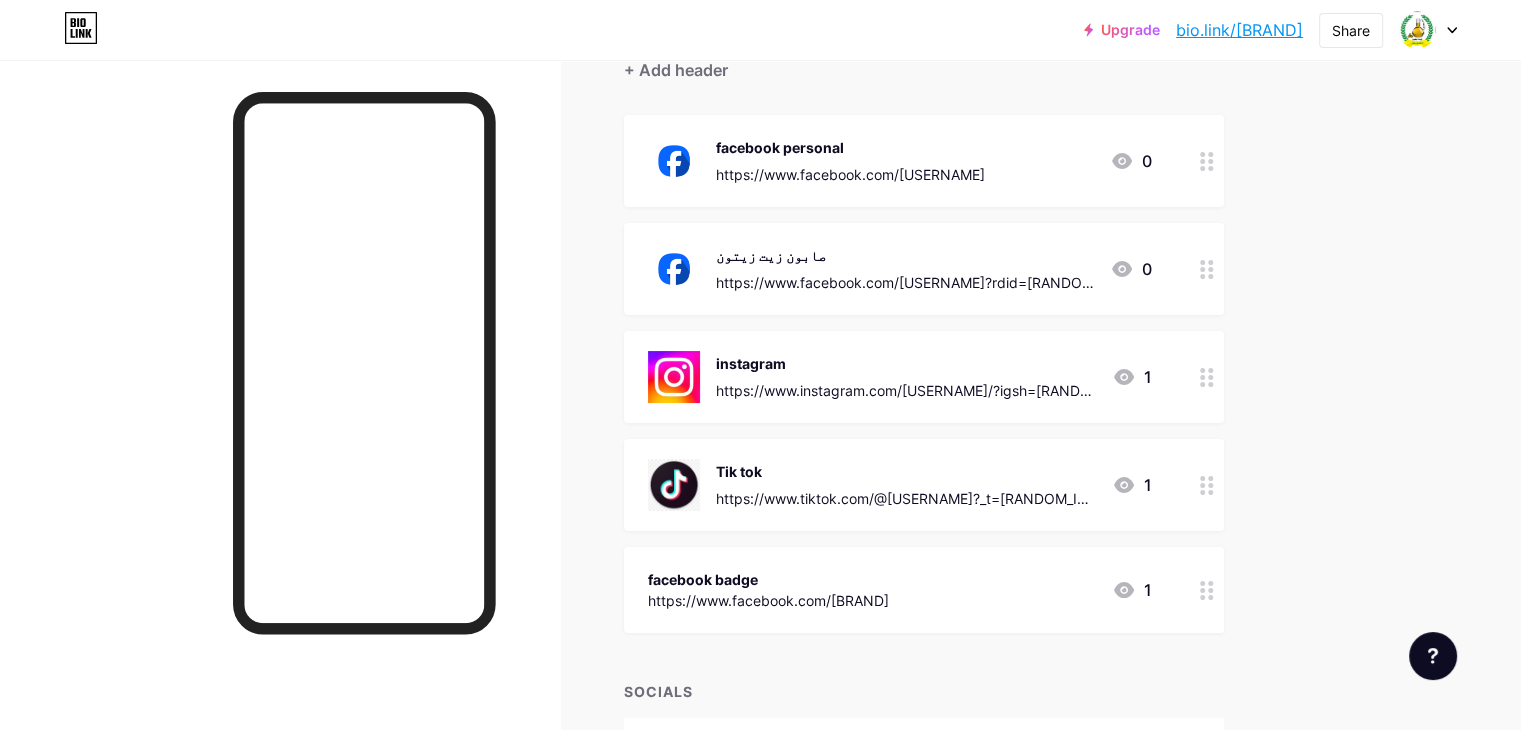 click 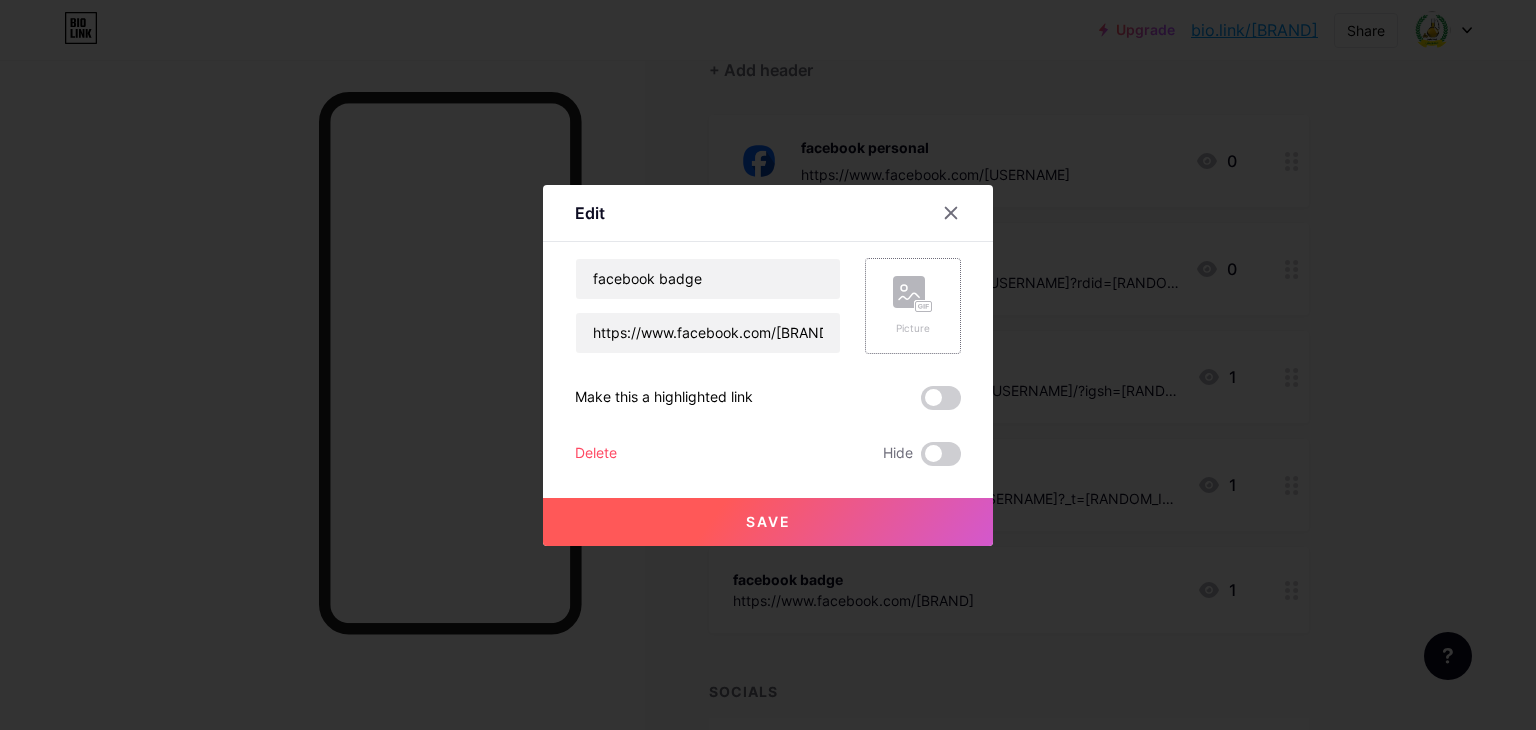 click on "Picture" at bounding box center (913, 328) 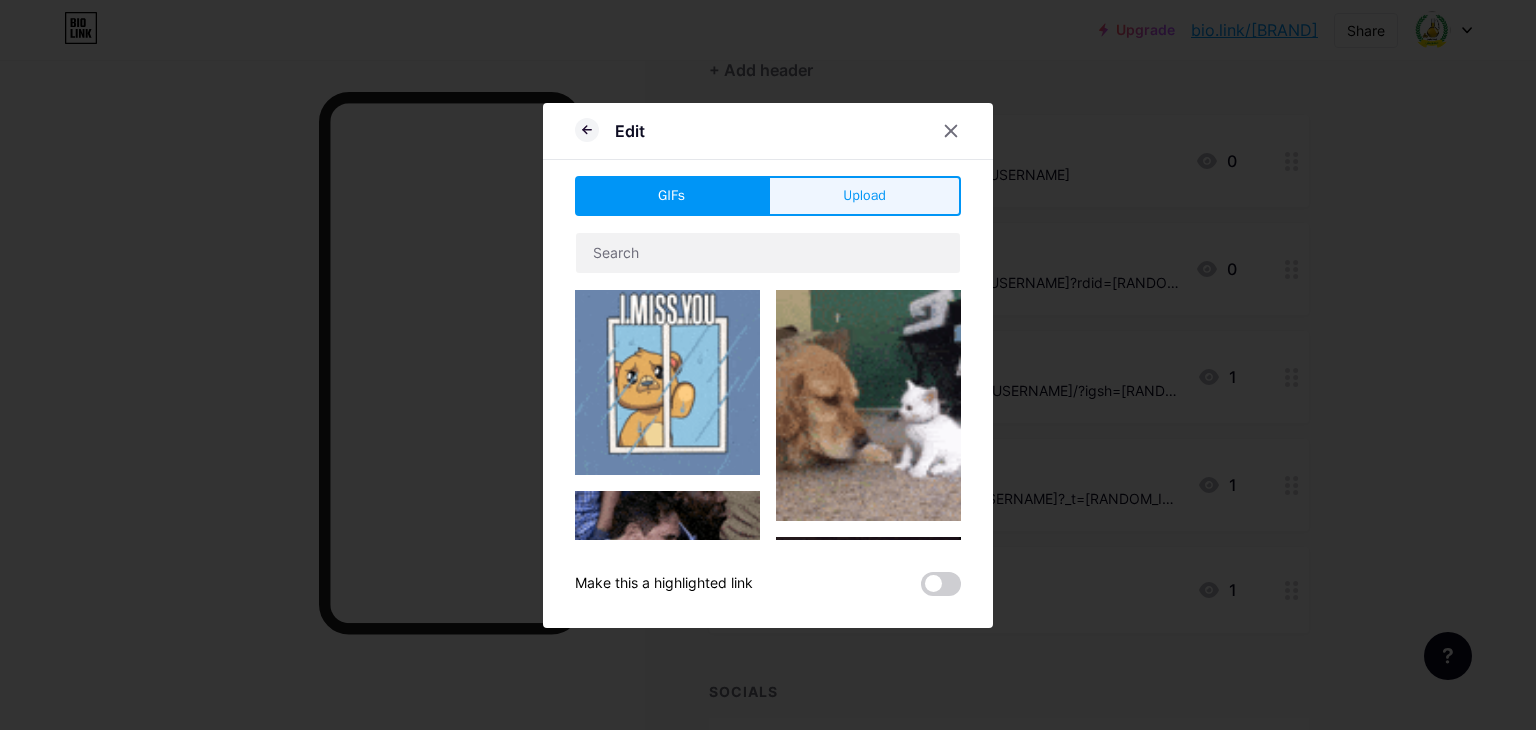 click on "Upload" at bounding box center (864, 195) 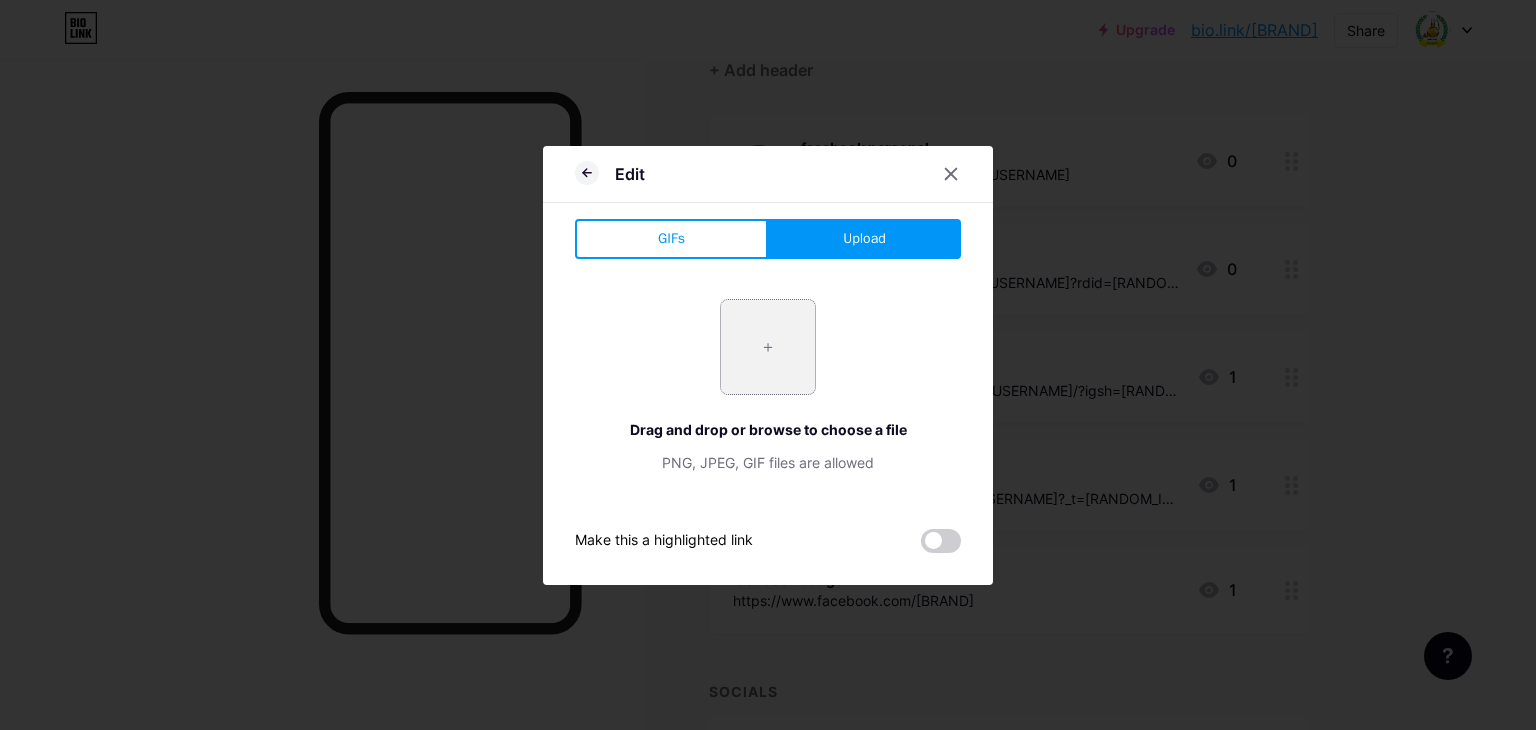 click at bounding box center (768, 347) 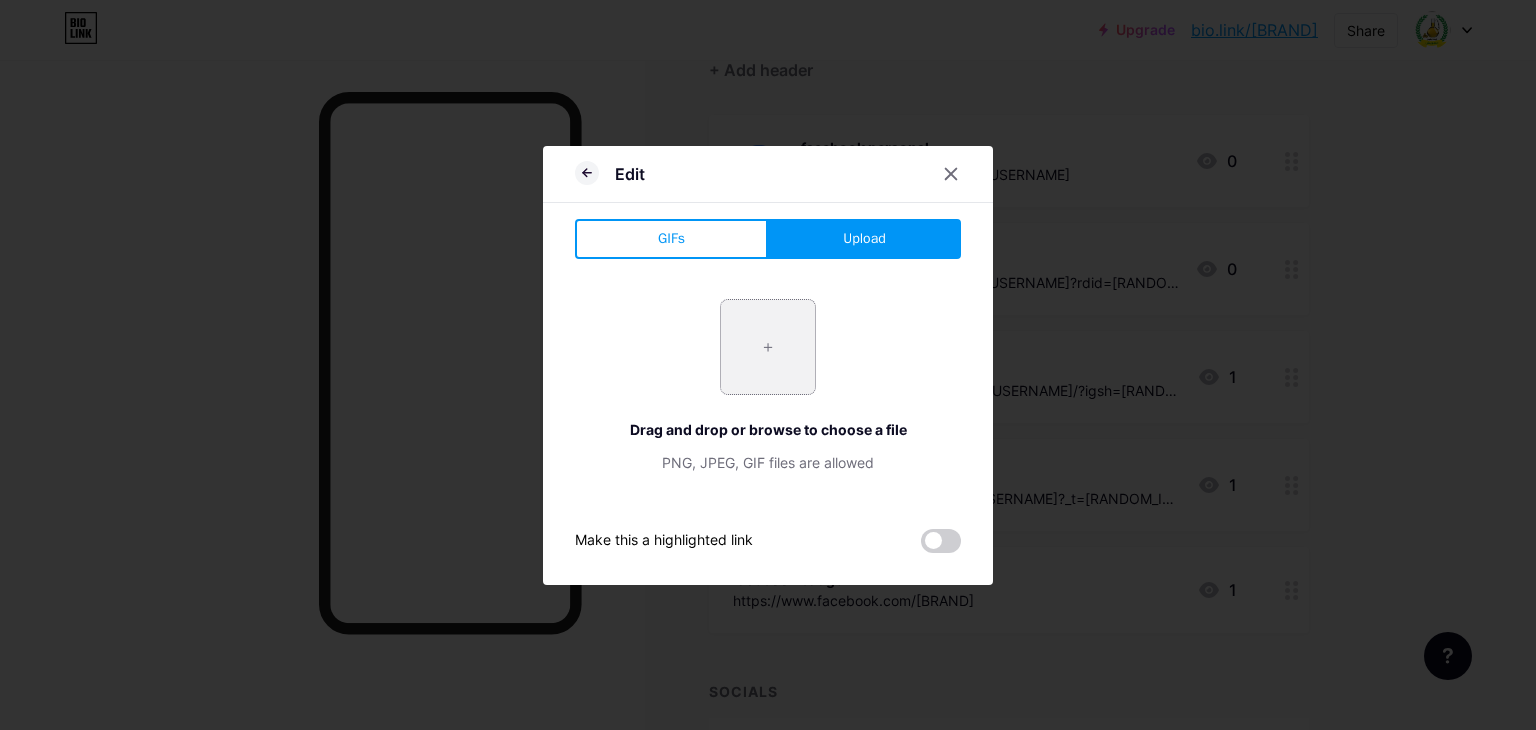 type on "C:\fakepath\download.png" 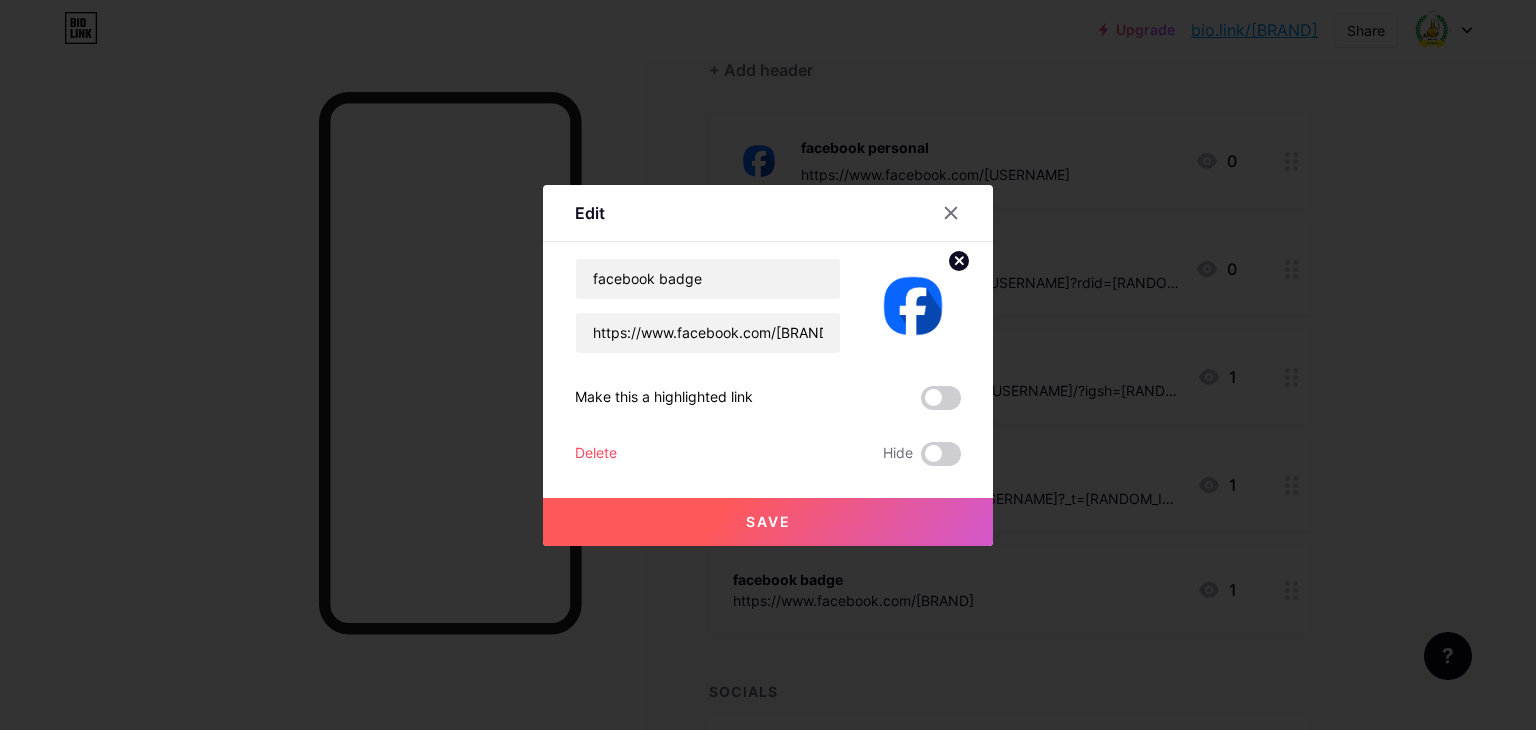 click on "Save" at bounding box center (768, 522) 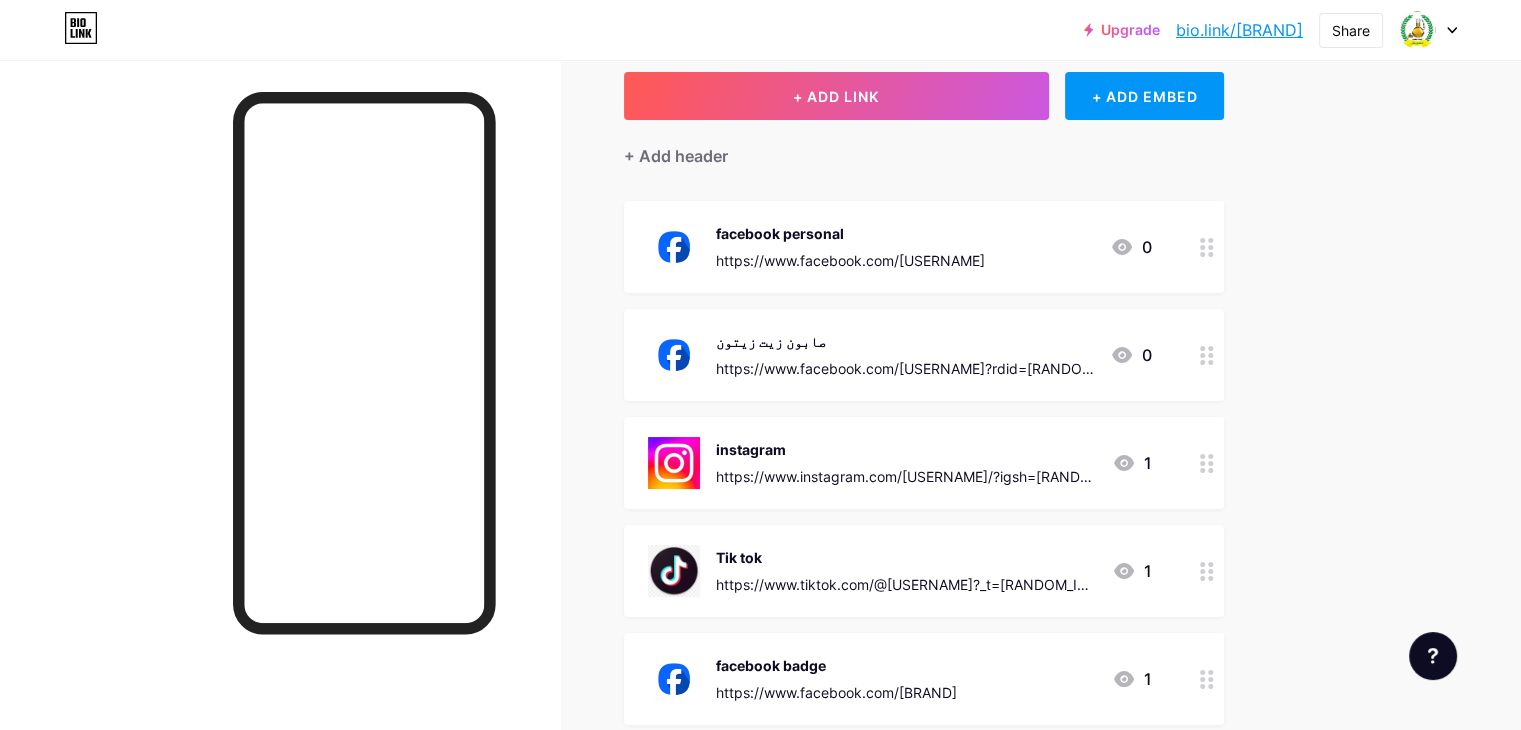 scroll, scrollTop: 0, scrollLeft: 0, axis: both 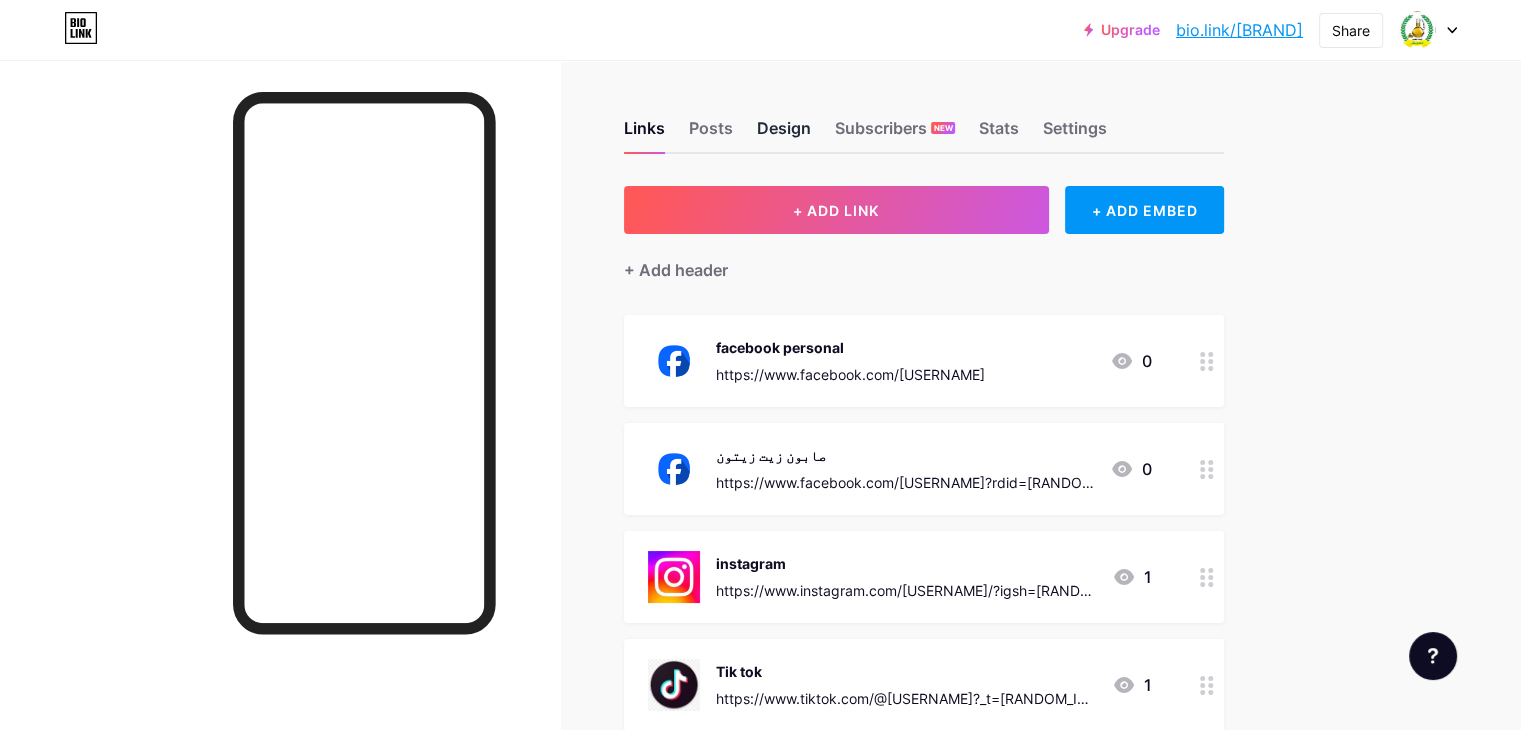 click on "Design" at bounding box center (784, 134) 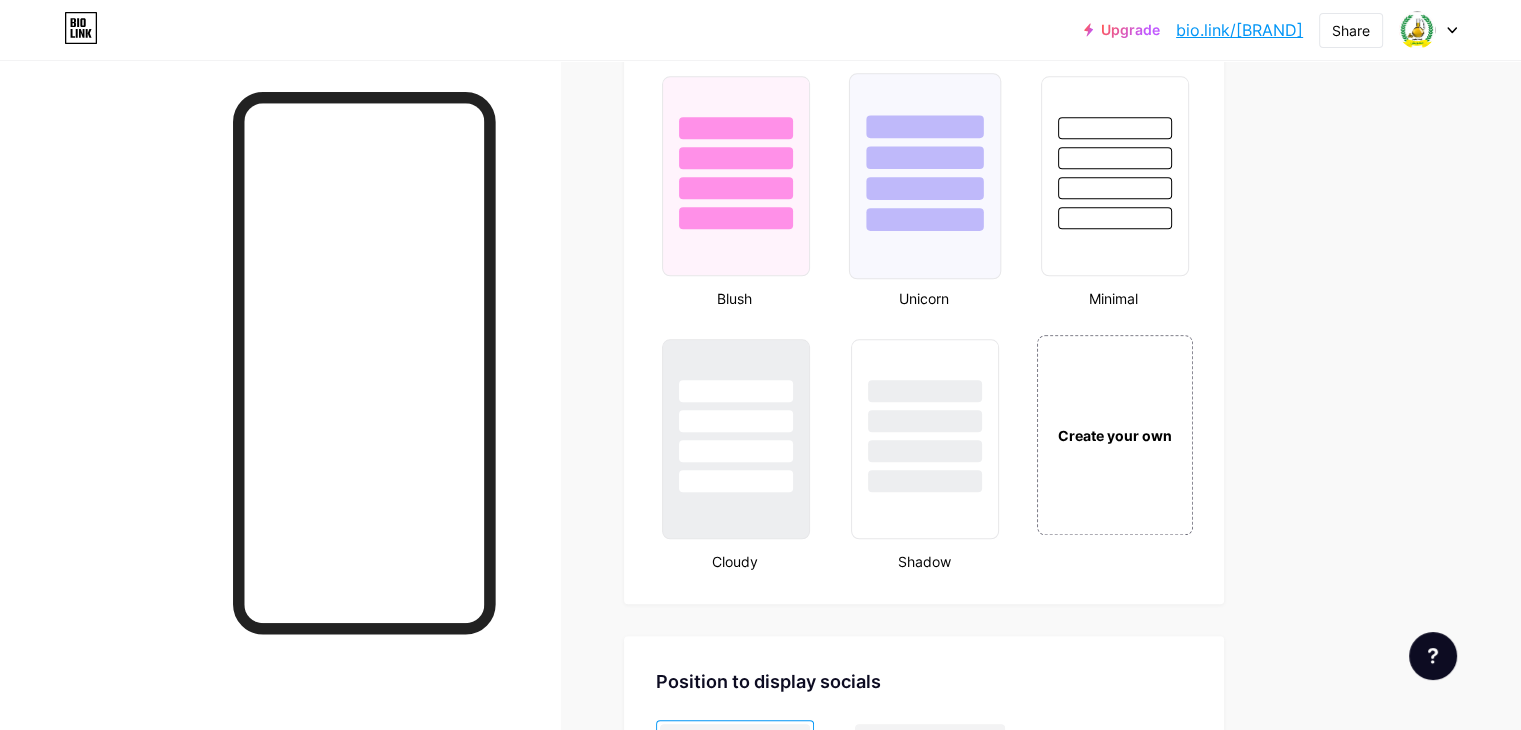 scroll, scrollTop: 2100, scrollLeft: 0, axis: vertical 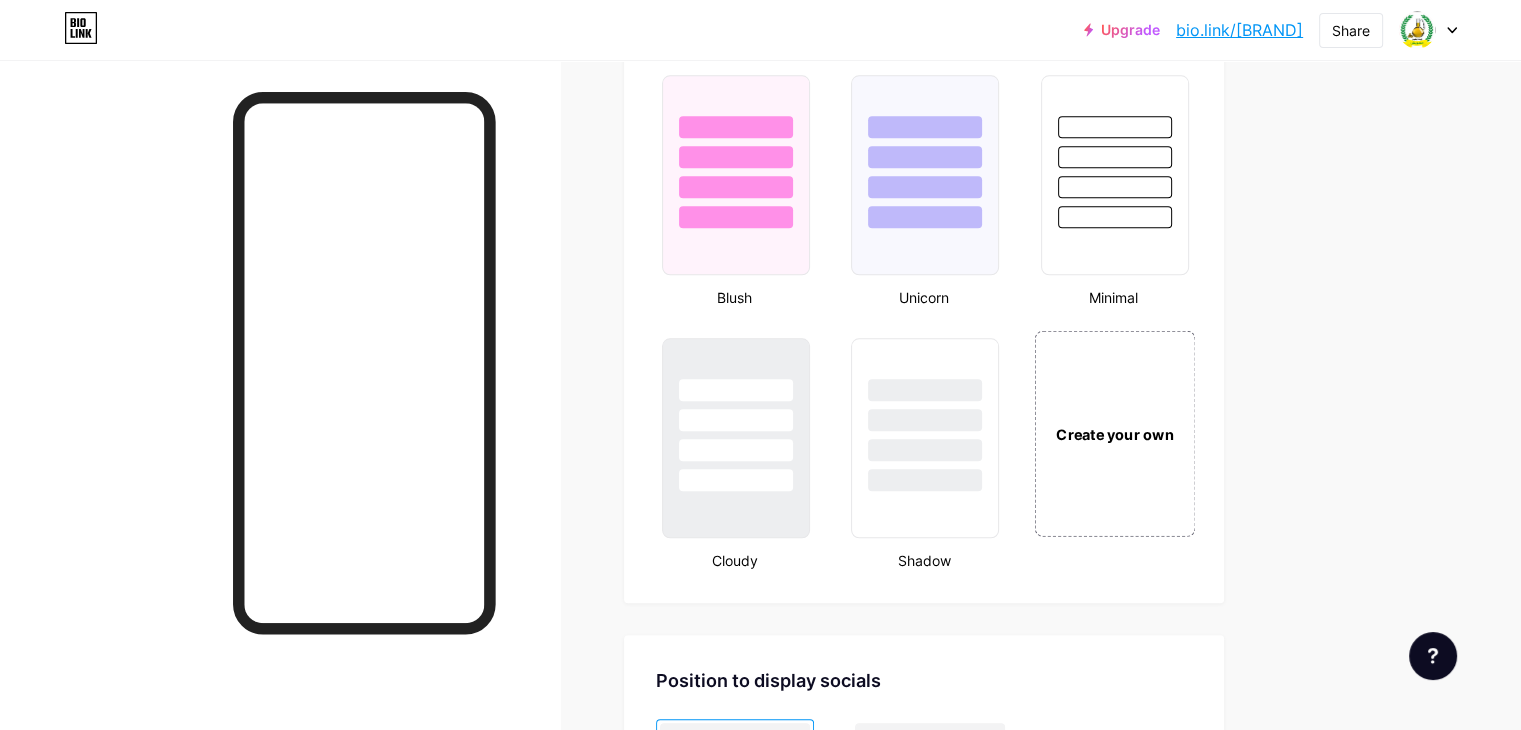 click on "Create your own" at bounding box center [1114, 433] 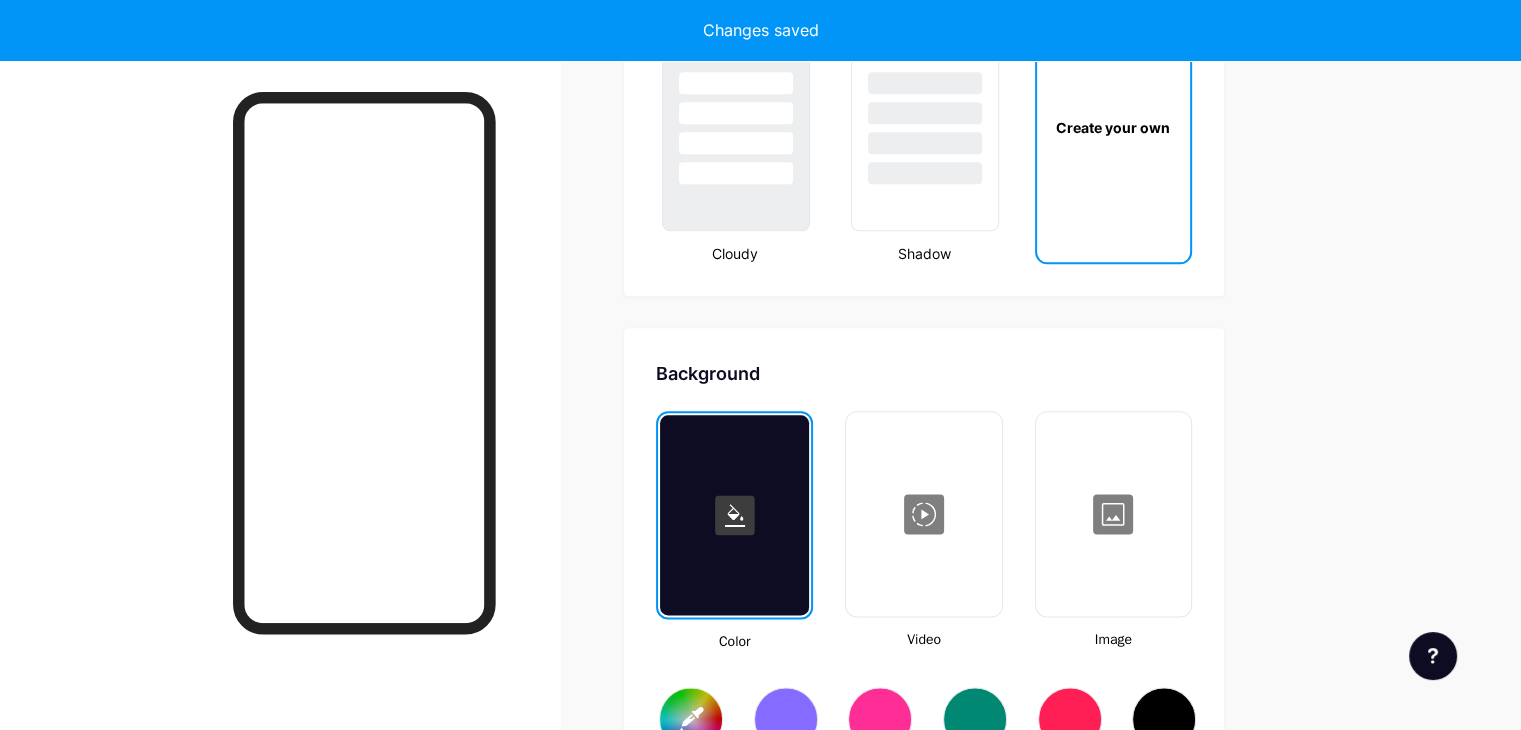 scroll, scrollTop: 2648, scrollLeft: 0, axis: vertical 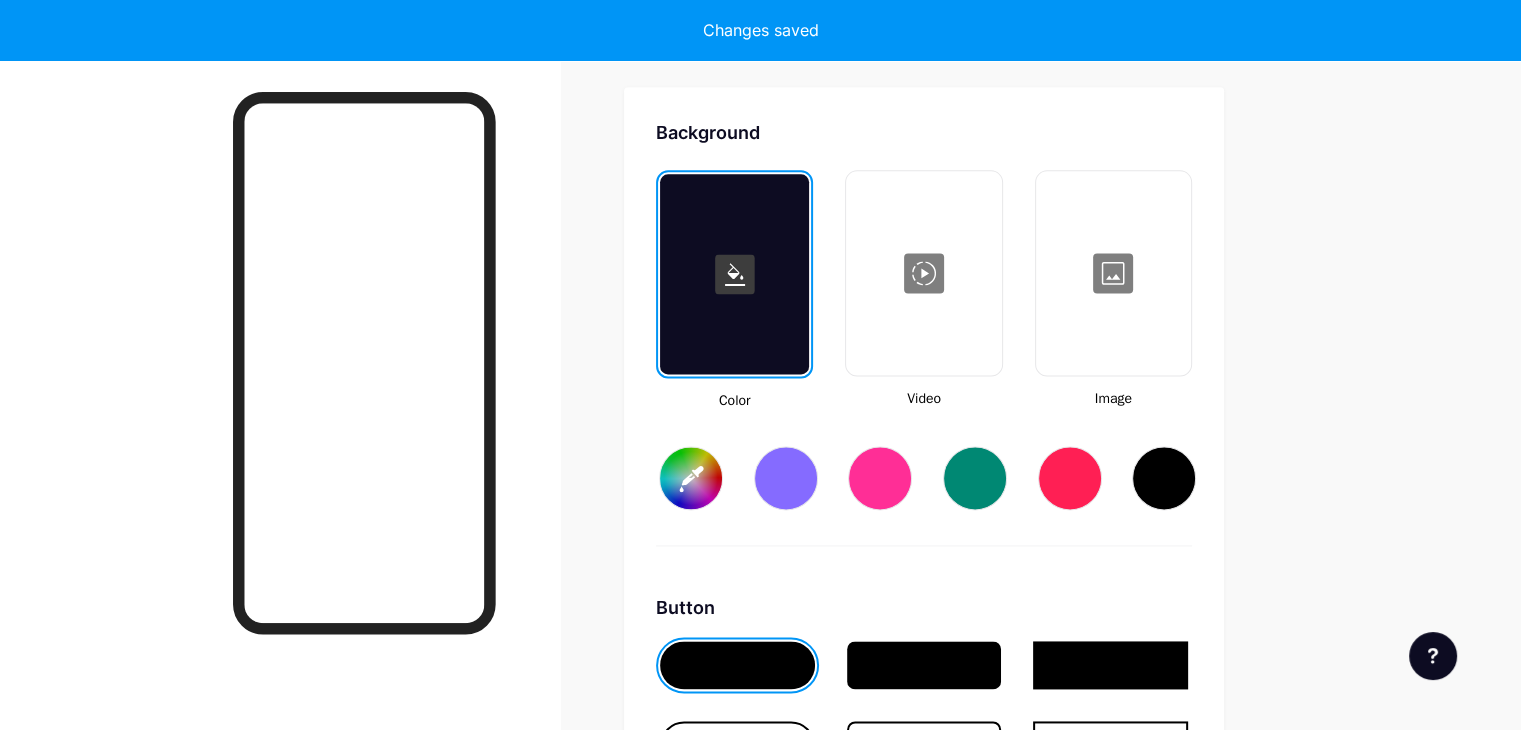 type on "#ffffff" 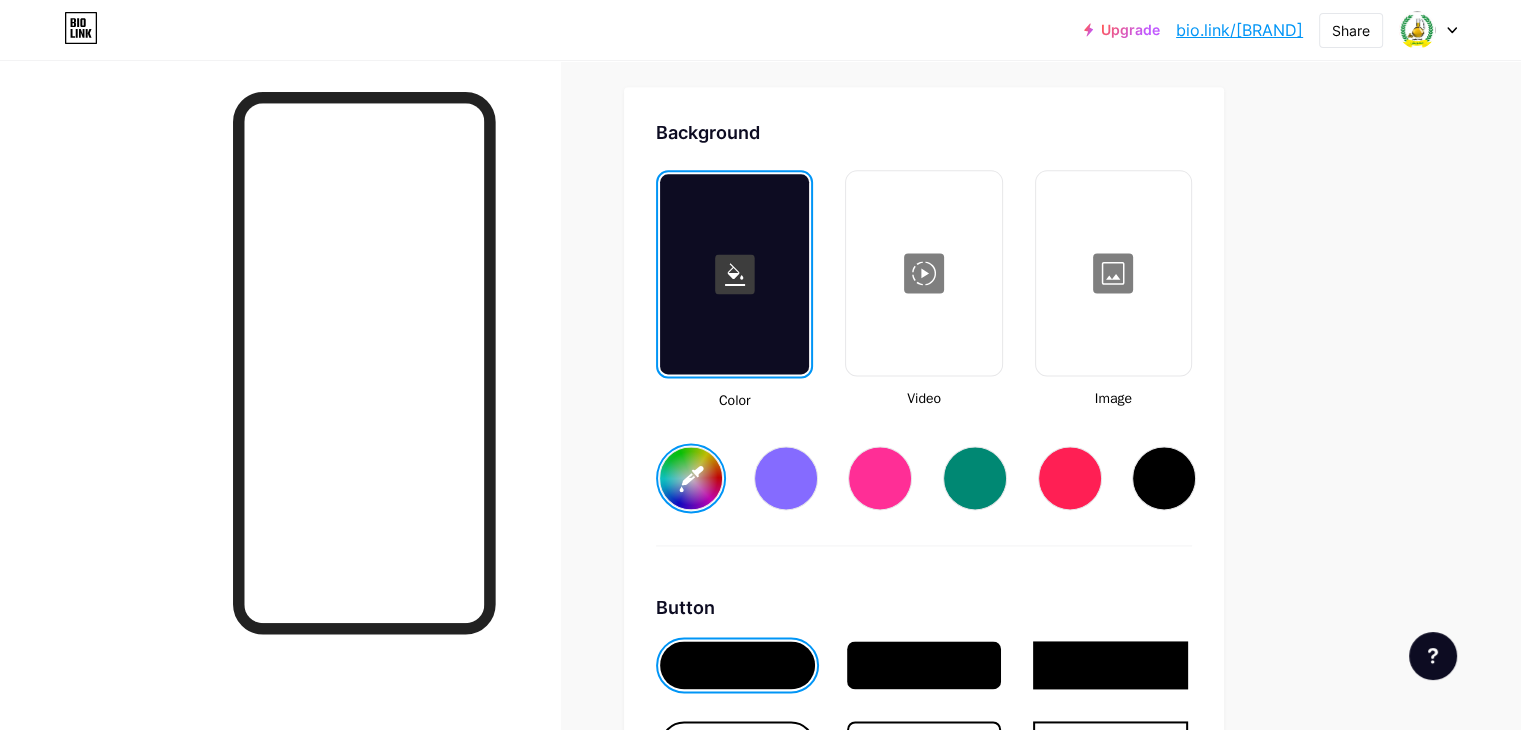 click at bounding box center (1113, 273) 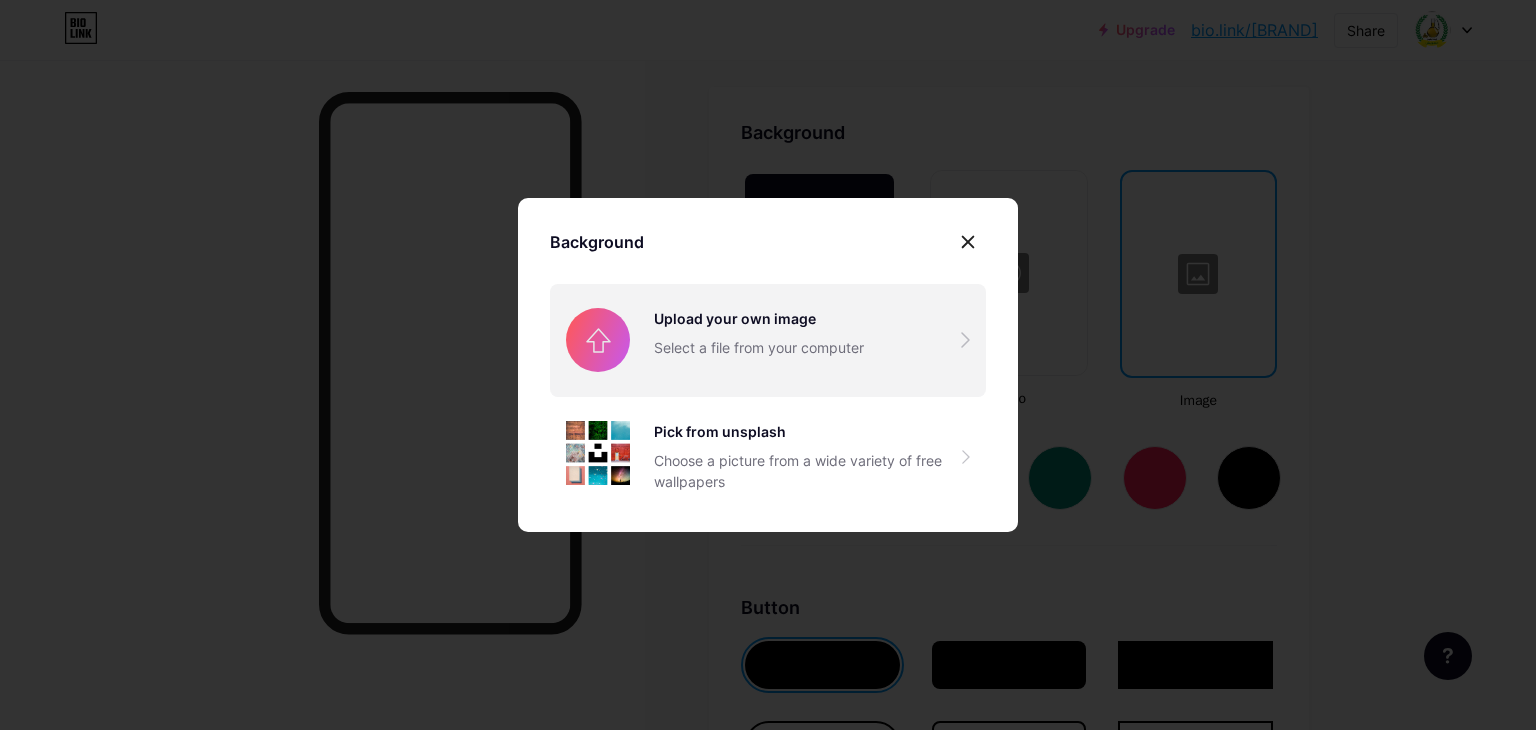 click at bounding box center (768, 340) 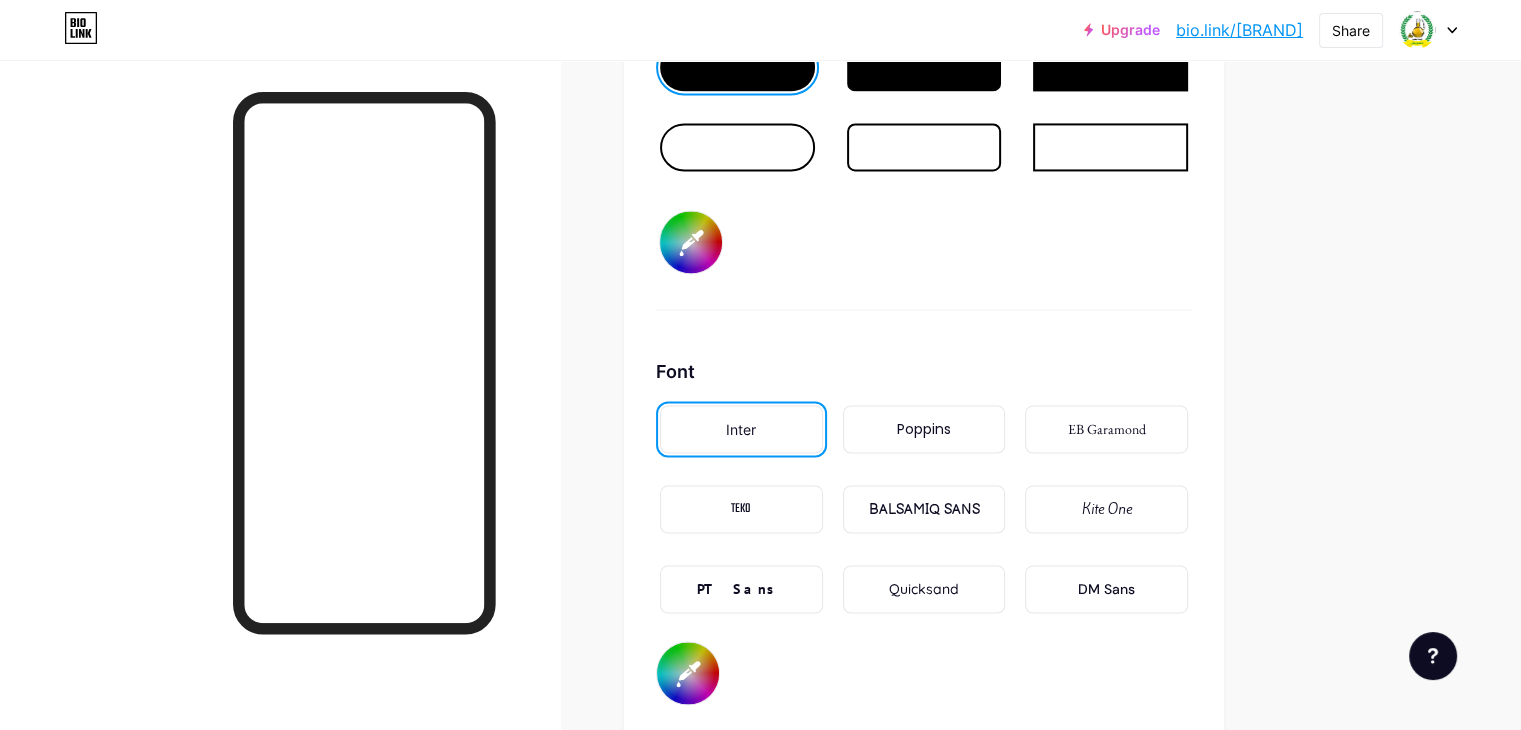 scroll, scrollTop: 3148, scrollLeft: 0, axis: vertical 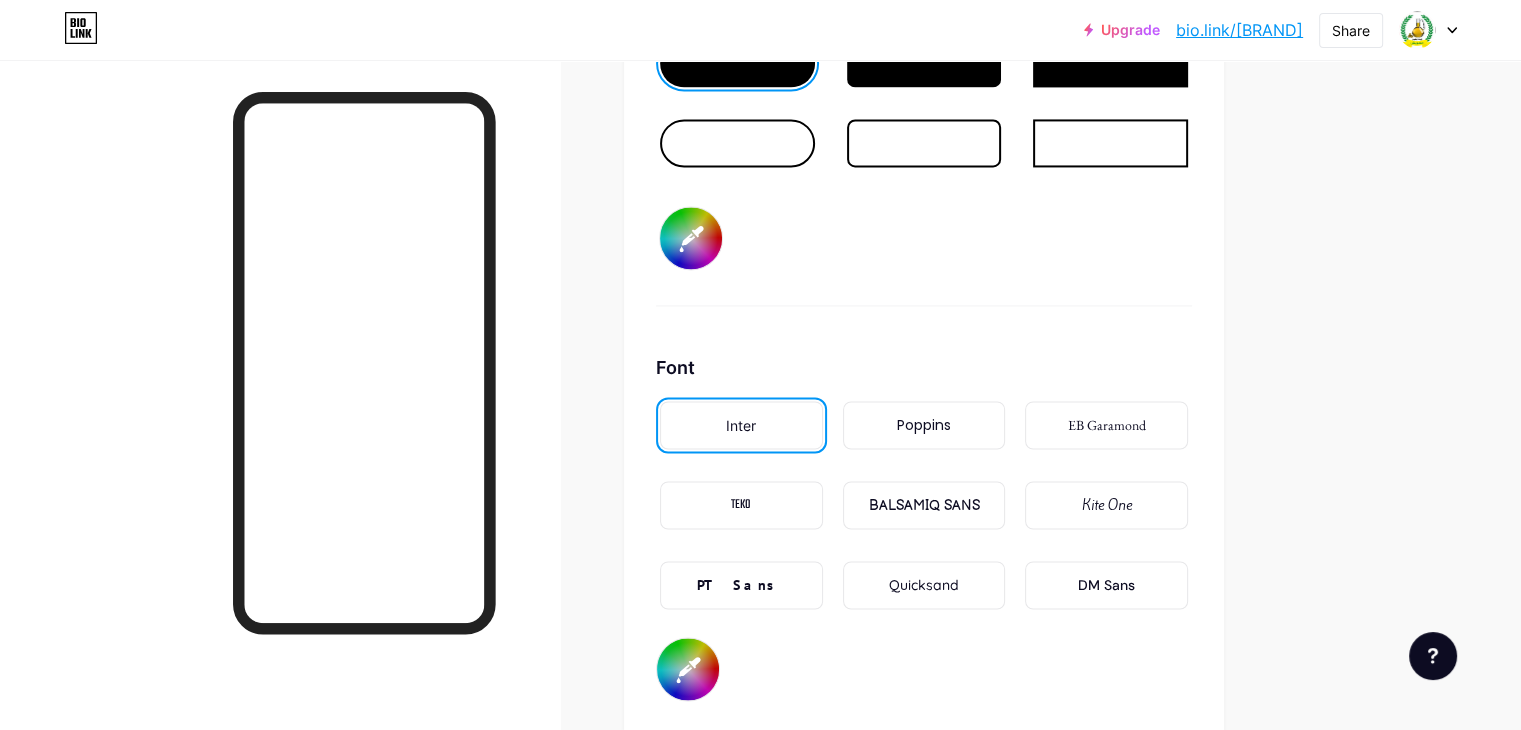 click on "PT Sans" at bounding box center [741, 585] 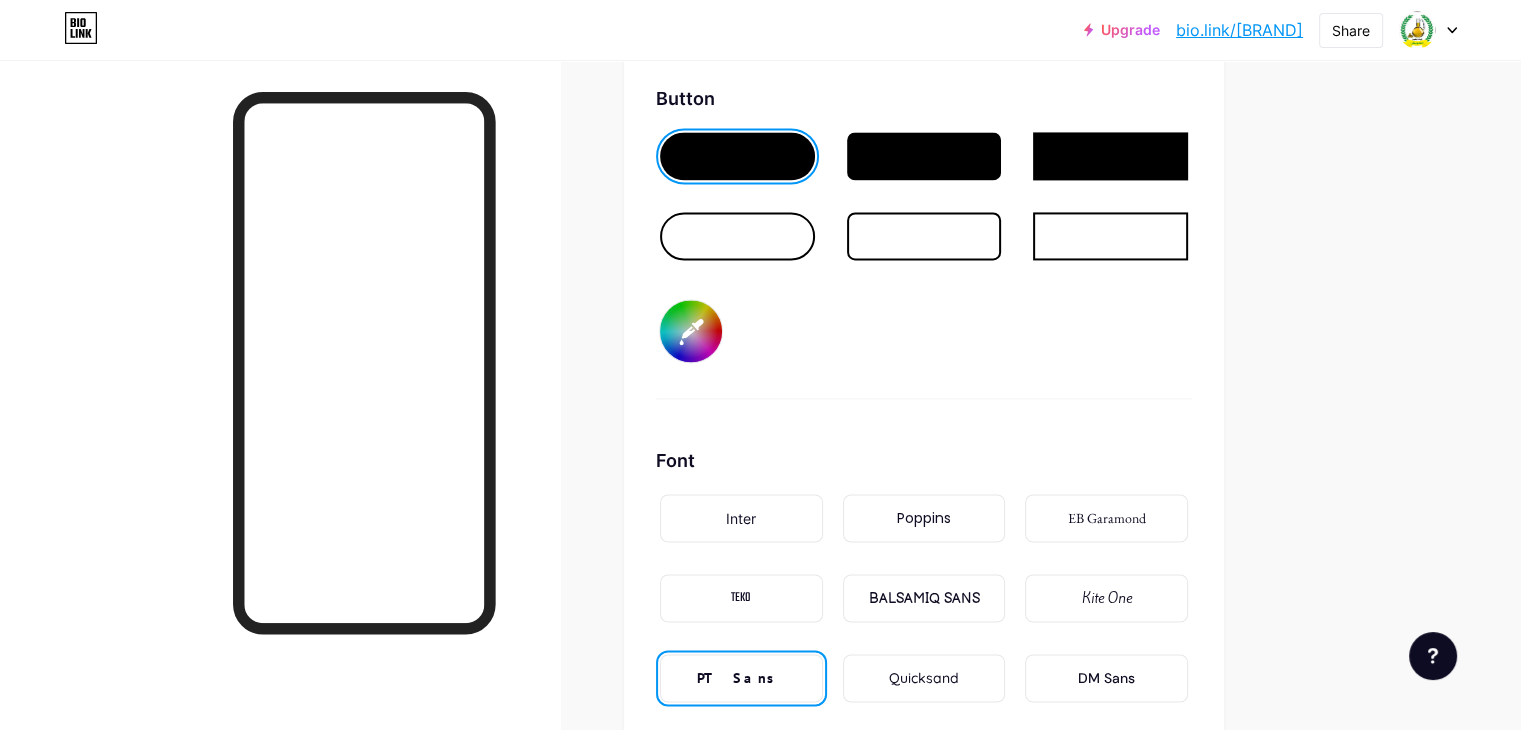 scroll, scrollTop: 2748, scrollLeft: 0, axis: vertical 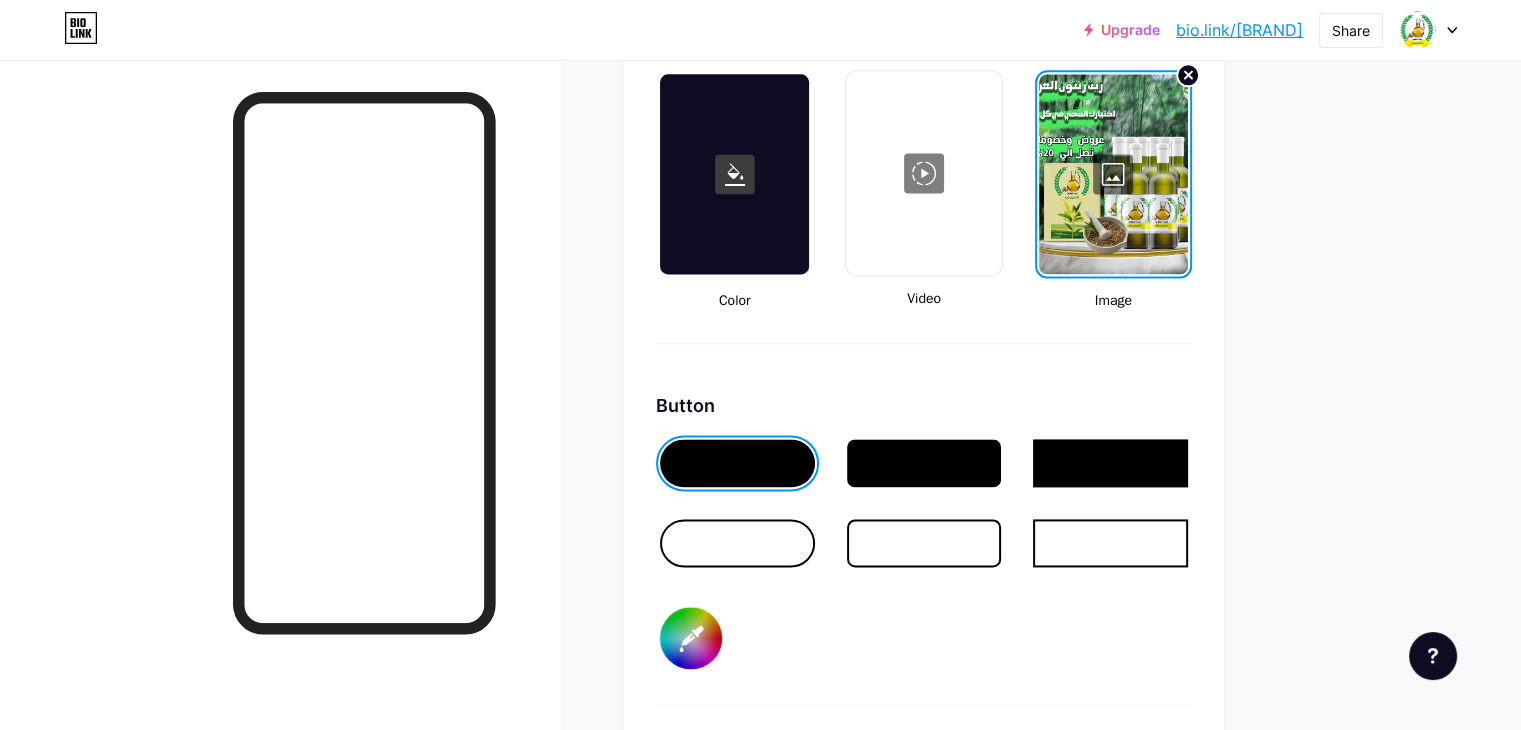 drag, startPoint x: 1204, startPoint y: 239, endPoint x: 1249, endPoint y: 239, distance: 45 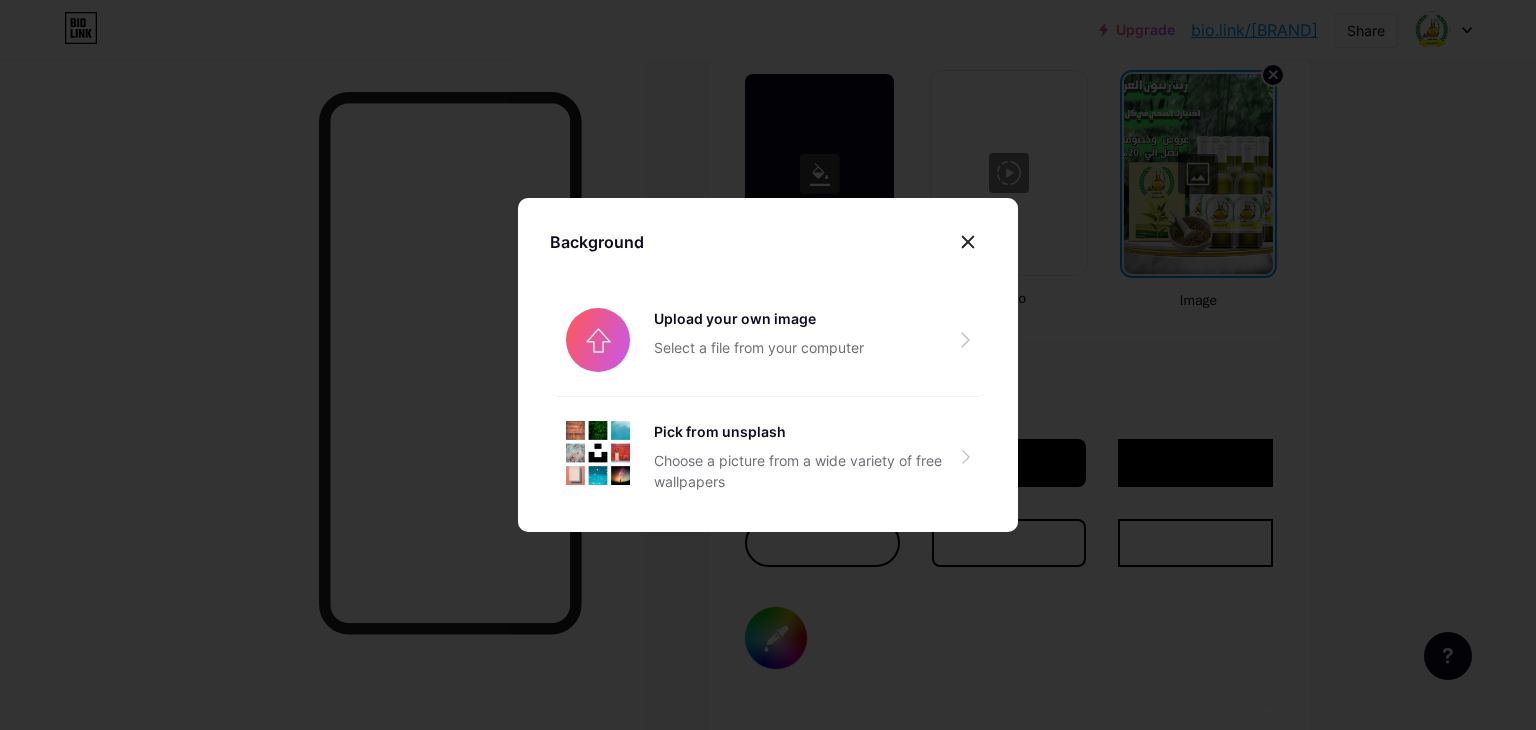 click at bounding box center (768, 365) 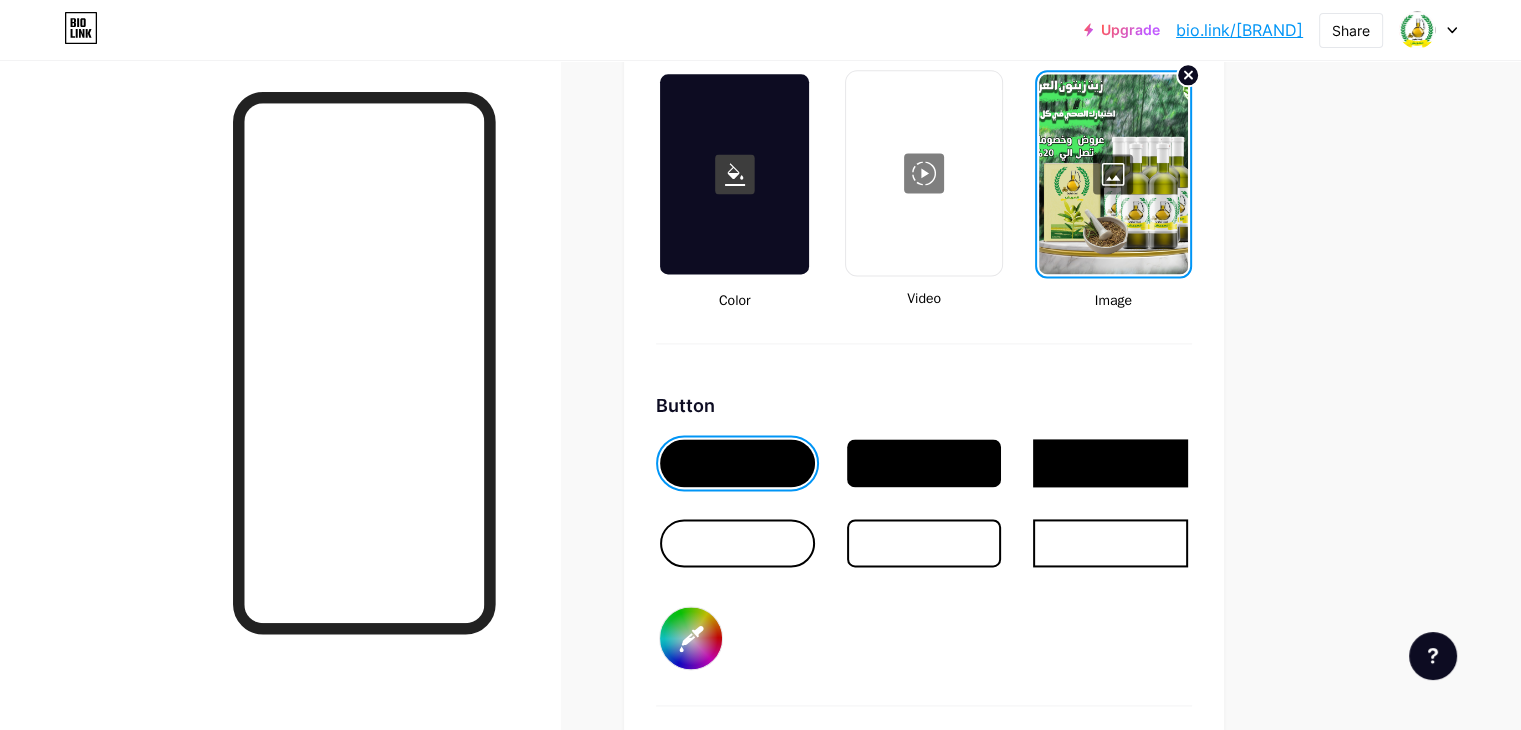 click at bounding box center [737, 543] 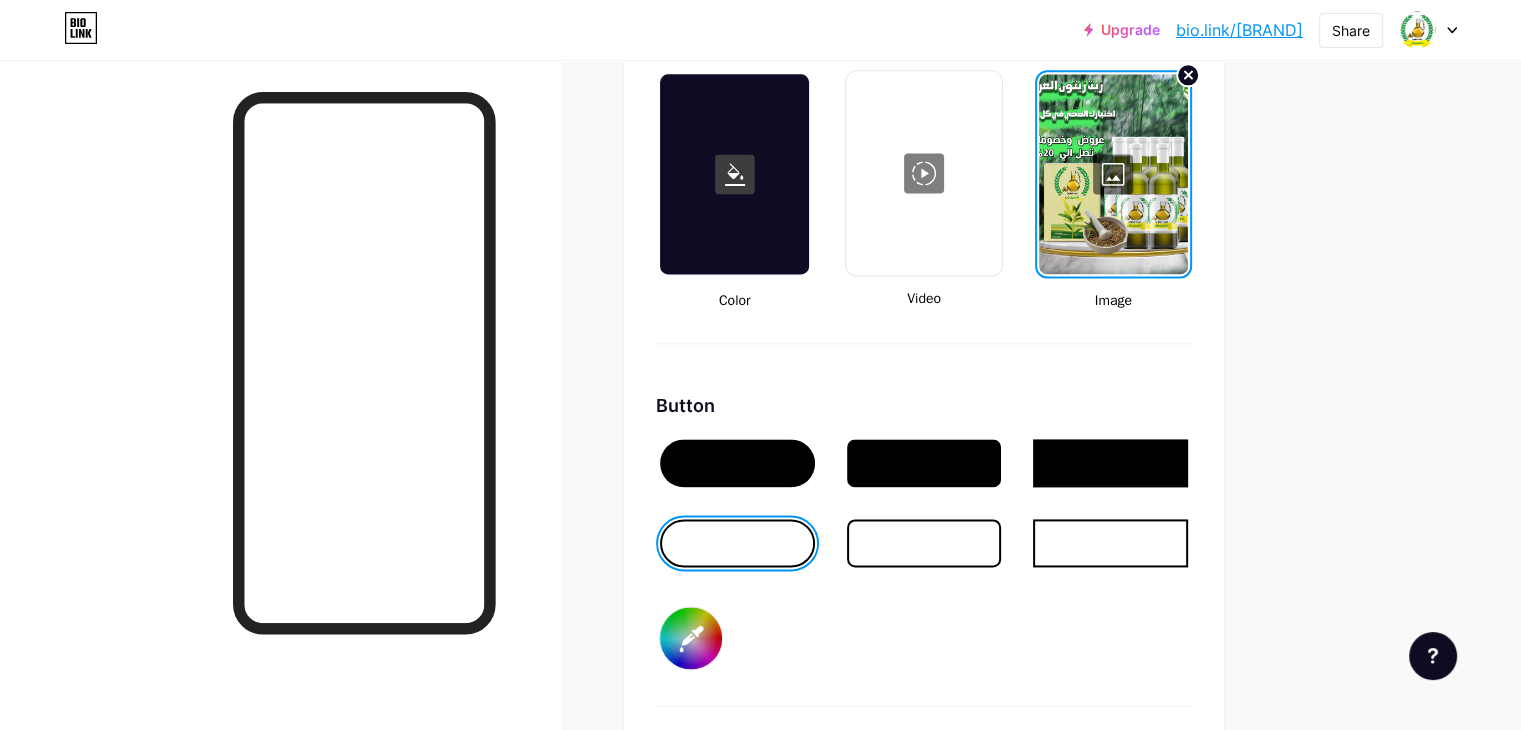click at bounding box center [737, 463] 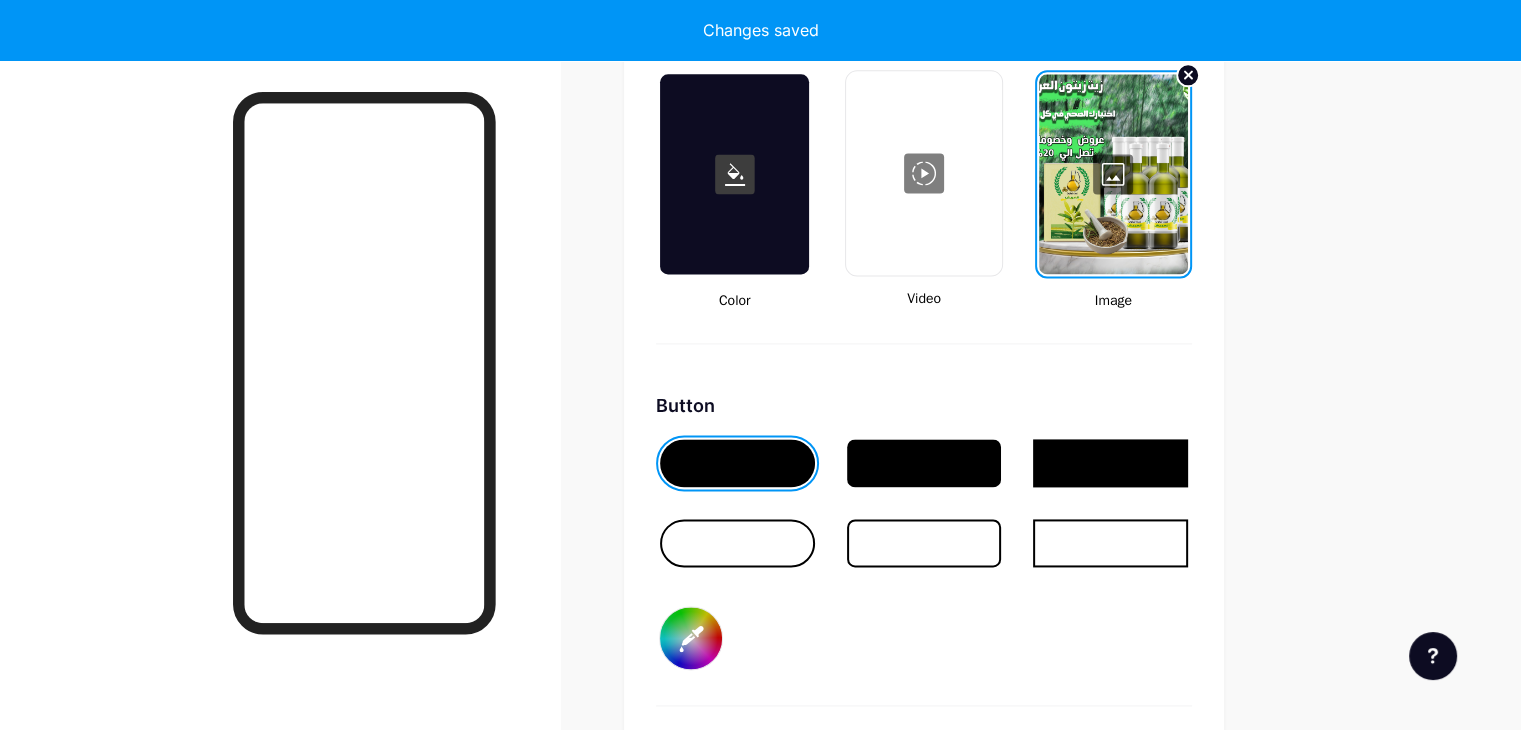 click on "#000000" at bounding box center (691, 638) 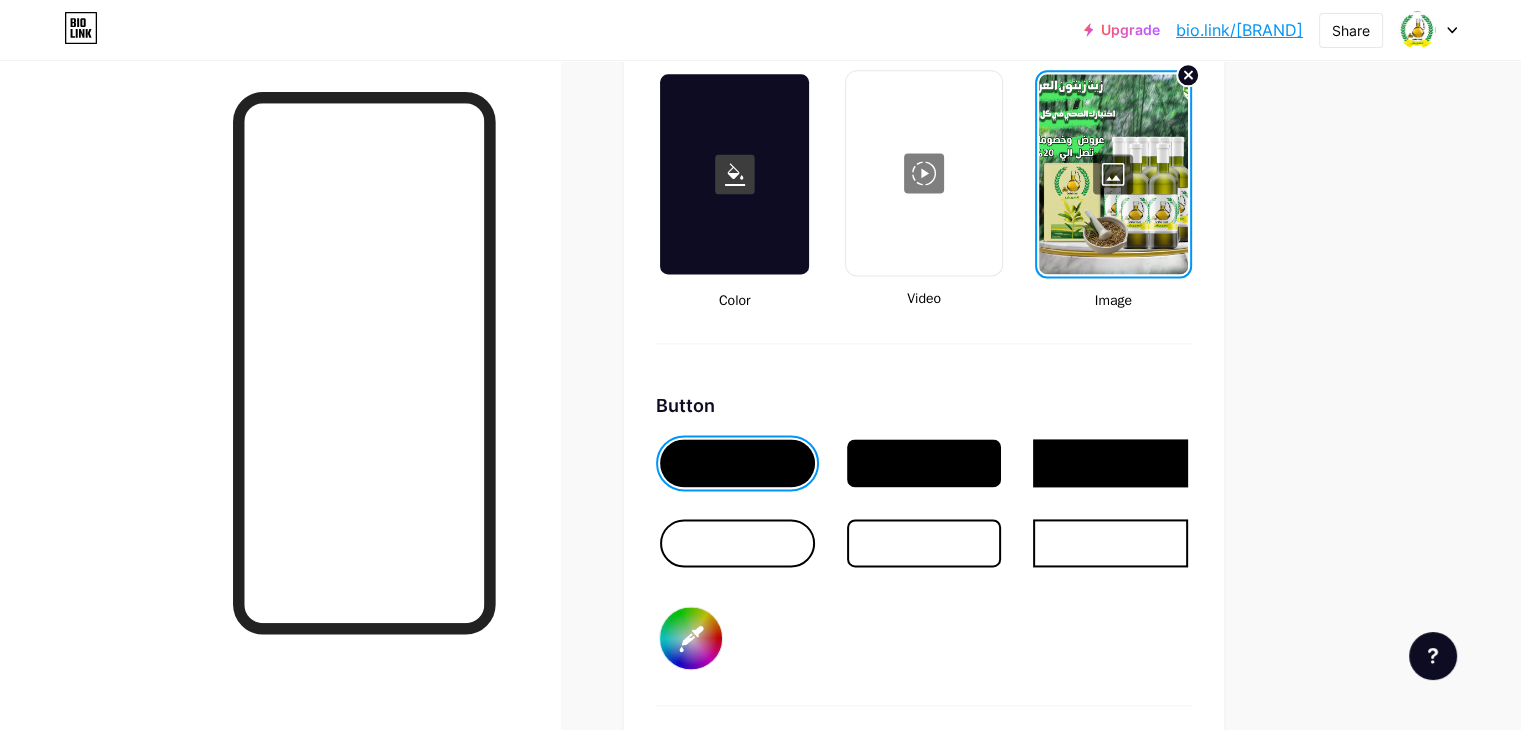 type on "#[NUMBER]" 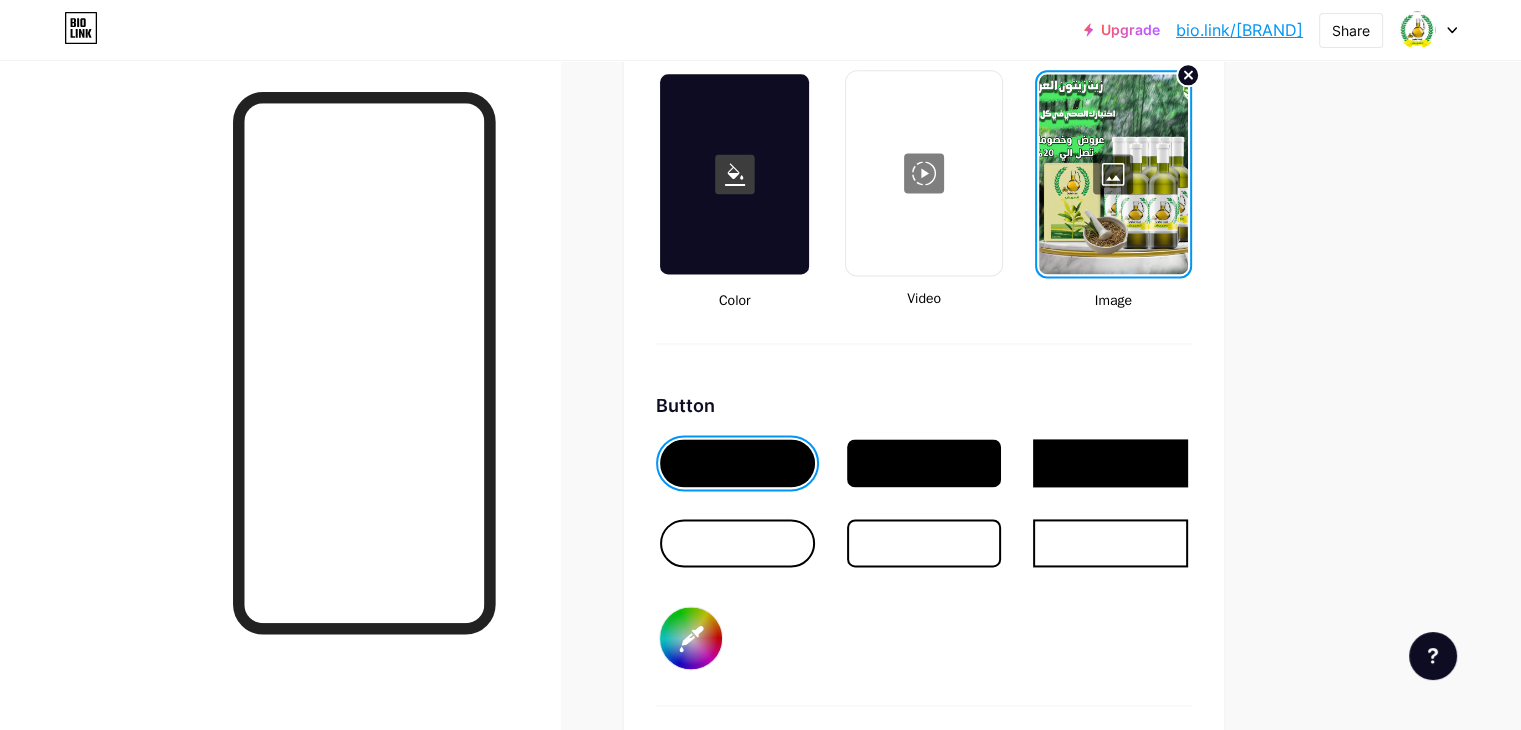 click on "Color           Video                   Image" at bounding box center [924, 207] 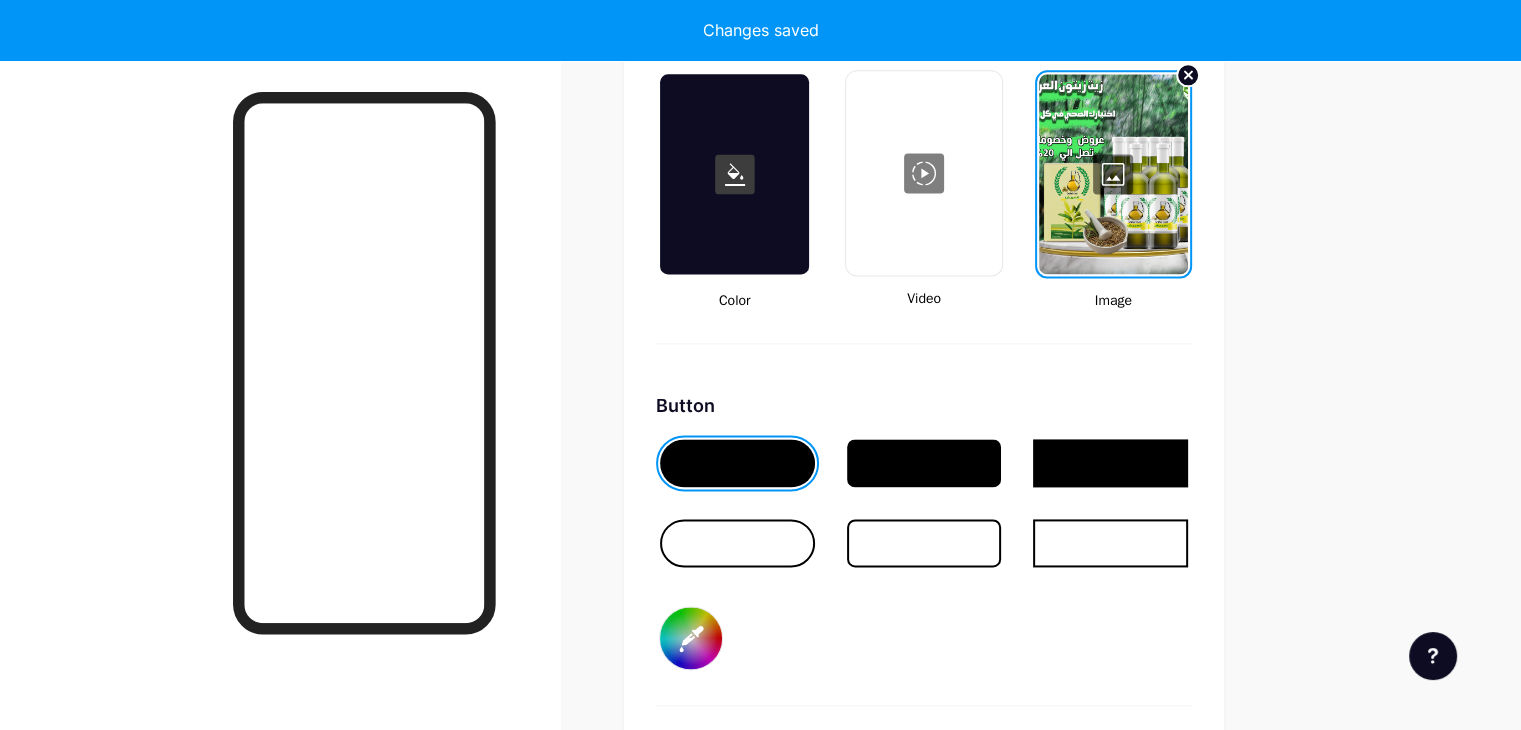 click 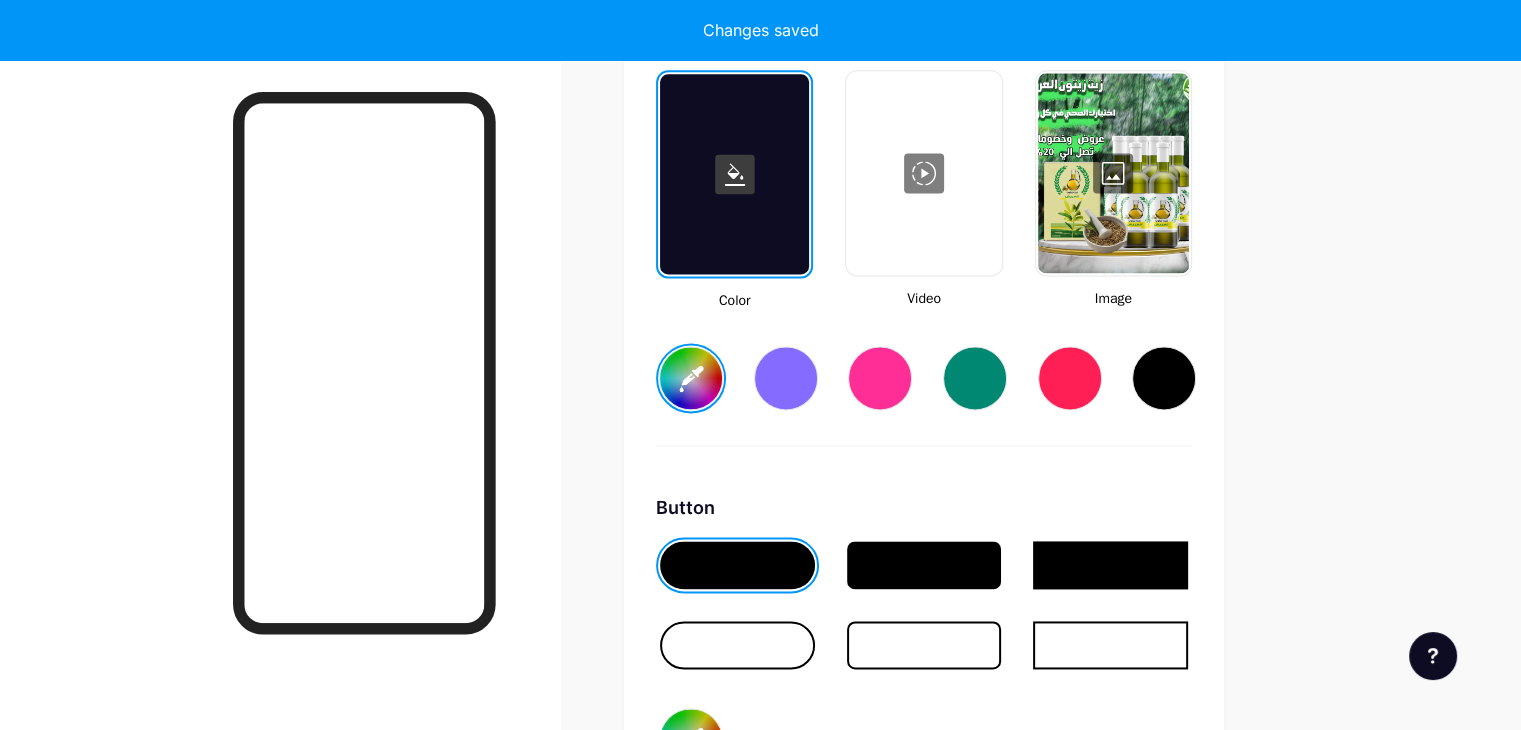 click at bounding box center [975, 378] 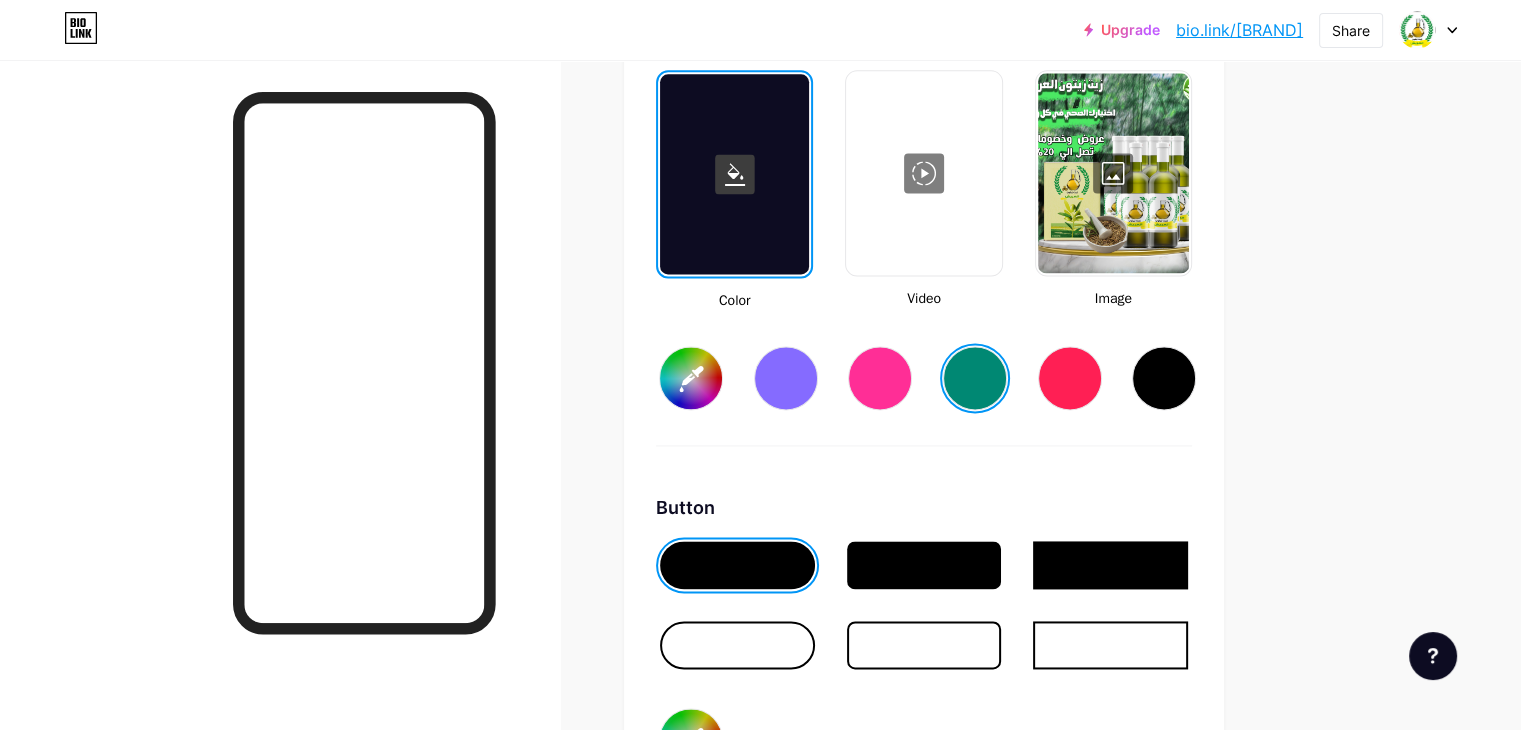 click at bounding box center (1113, 173) 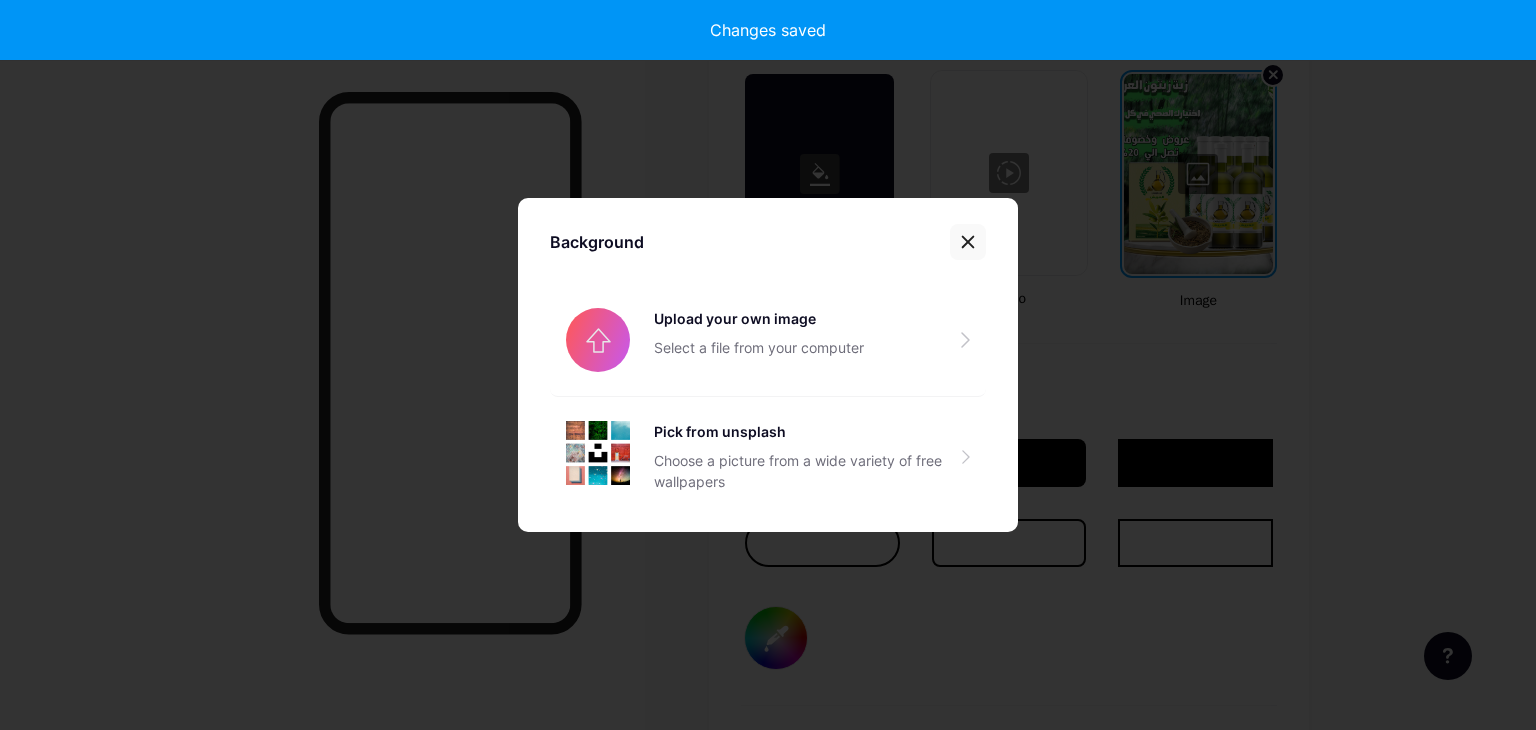 click 